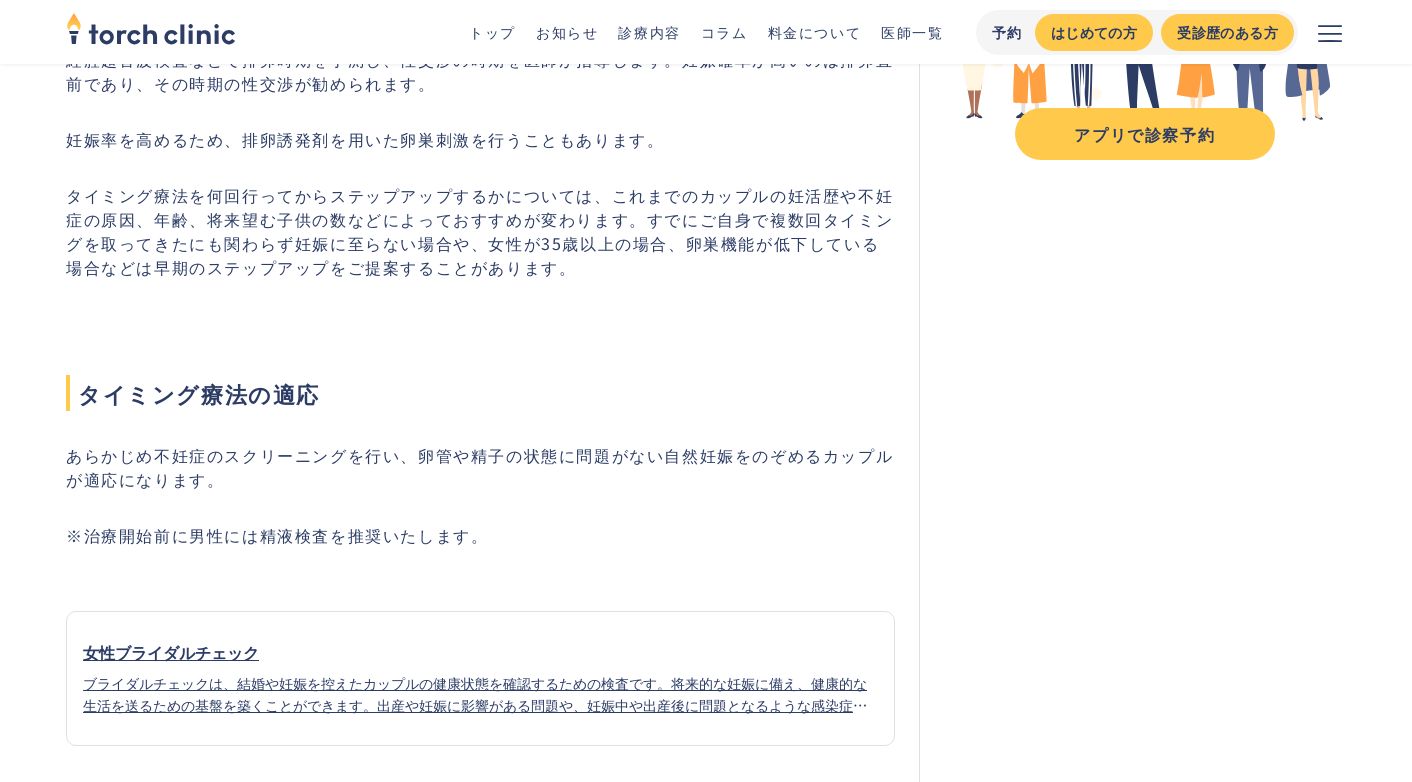 scroll, scrollTop: 455, scrollLeft: 0, axis: vertical 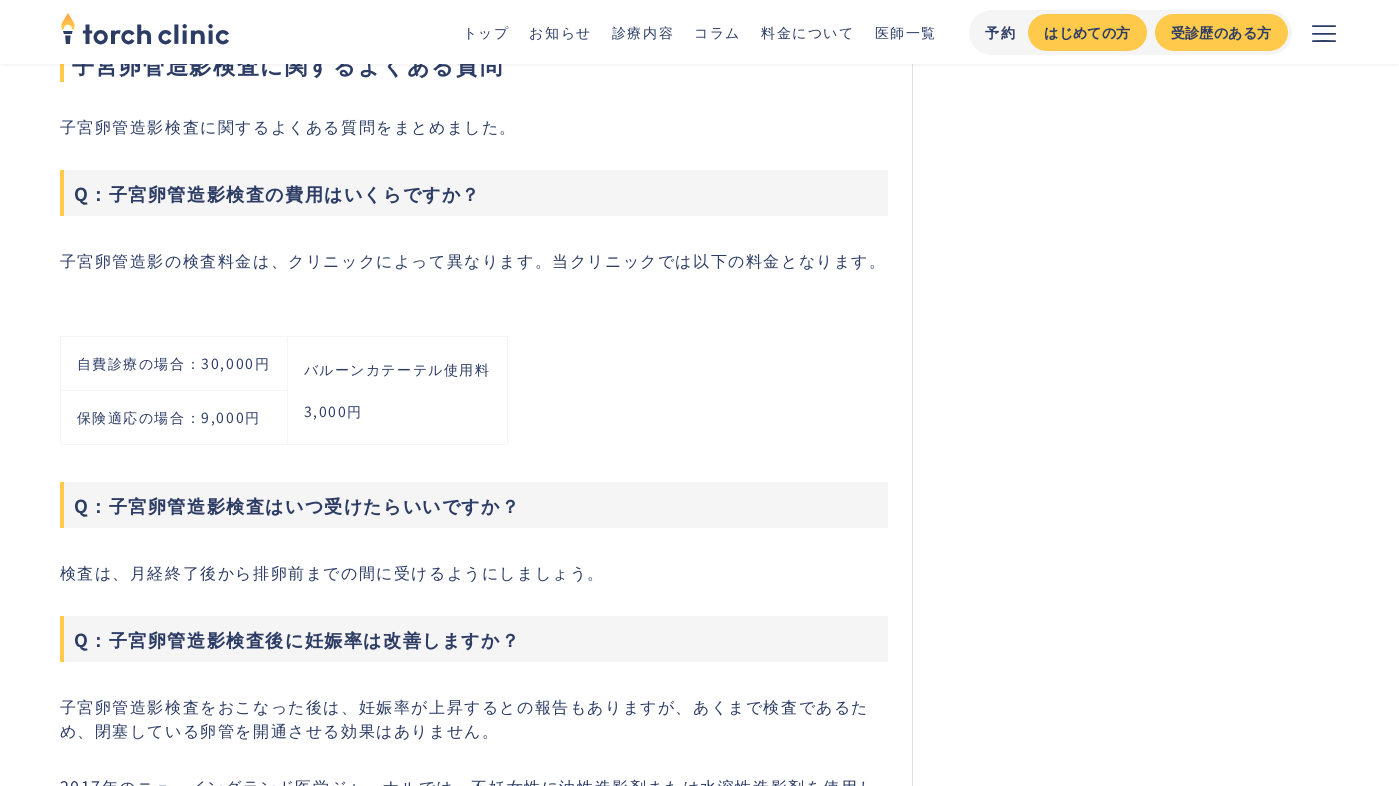 click on "バルーンカテーテル使用料 3,000円" at bounding box center [397, 390] 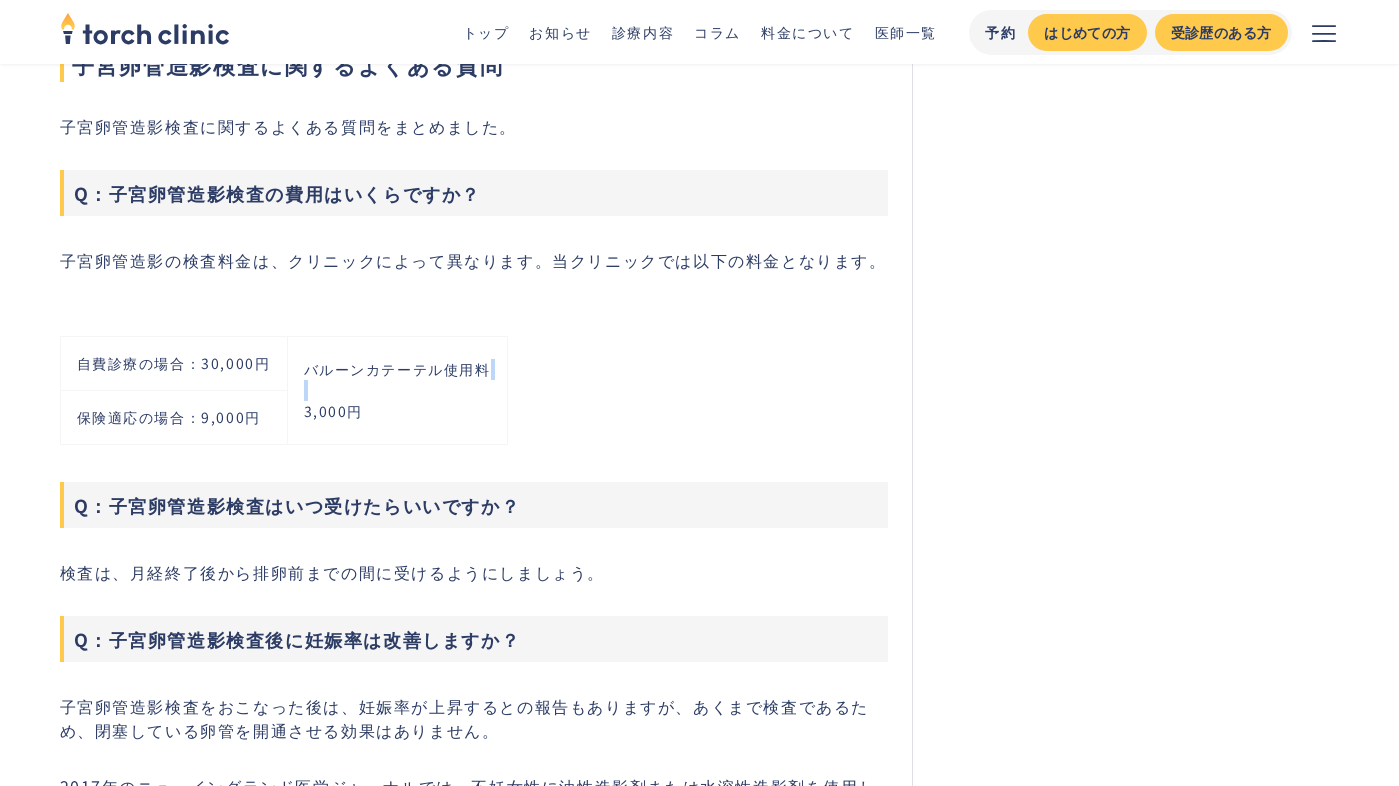 click on "自費診療の場合：30,000円 バルーンカテーテル使用料 3,000円
保険適応の場合：9,000円" at bounding box center [482, 377] 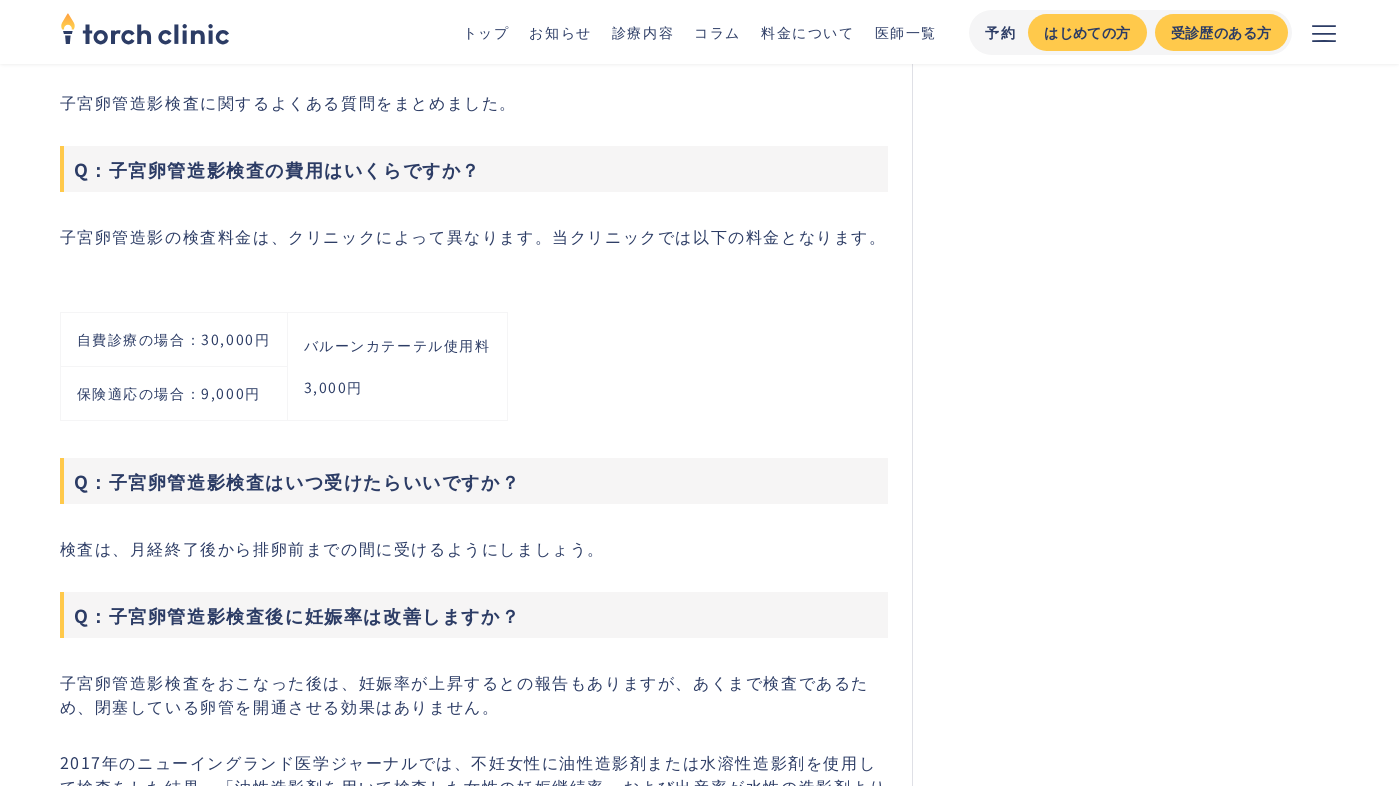 scroll, scrollTop: 5721, scrollLeft: 0, axis: vertical 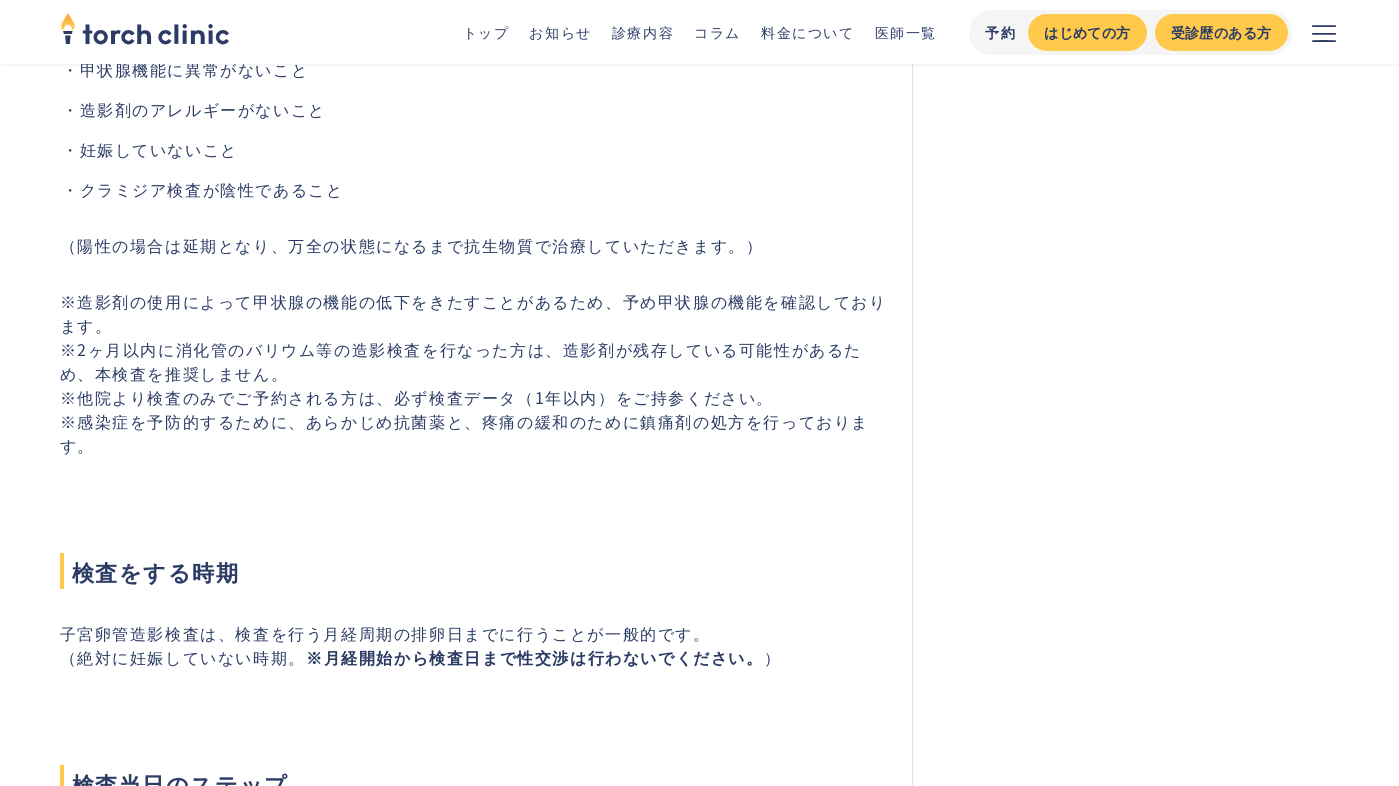 click on "※造影剤の使用によって甲状腺の機能の低下をきたすことがあるため、予め甲状腺の機能を確認しております。 ※2ヶ月以内に消化管のバリウム等の造影検査を行なった方は、造影剤が残存している可能性があるため、本検査を推奨しません。 ※他院より検査のみでご予約される方は、必ず検査データ（1年以内）をご持参ください。 ※感染症を予防的するために、あらかじめ抗菌薬と、疼痛の緩和のために鎮痛剤の処方を行っております。" at bounding box center [474, 373] 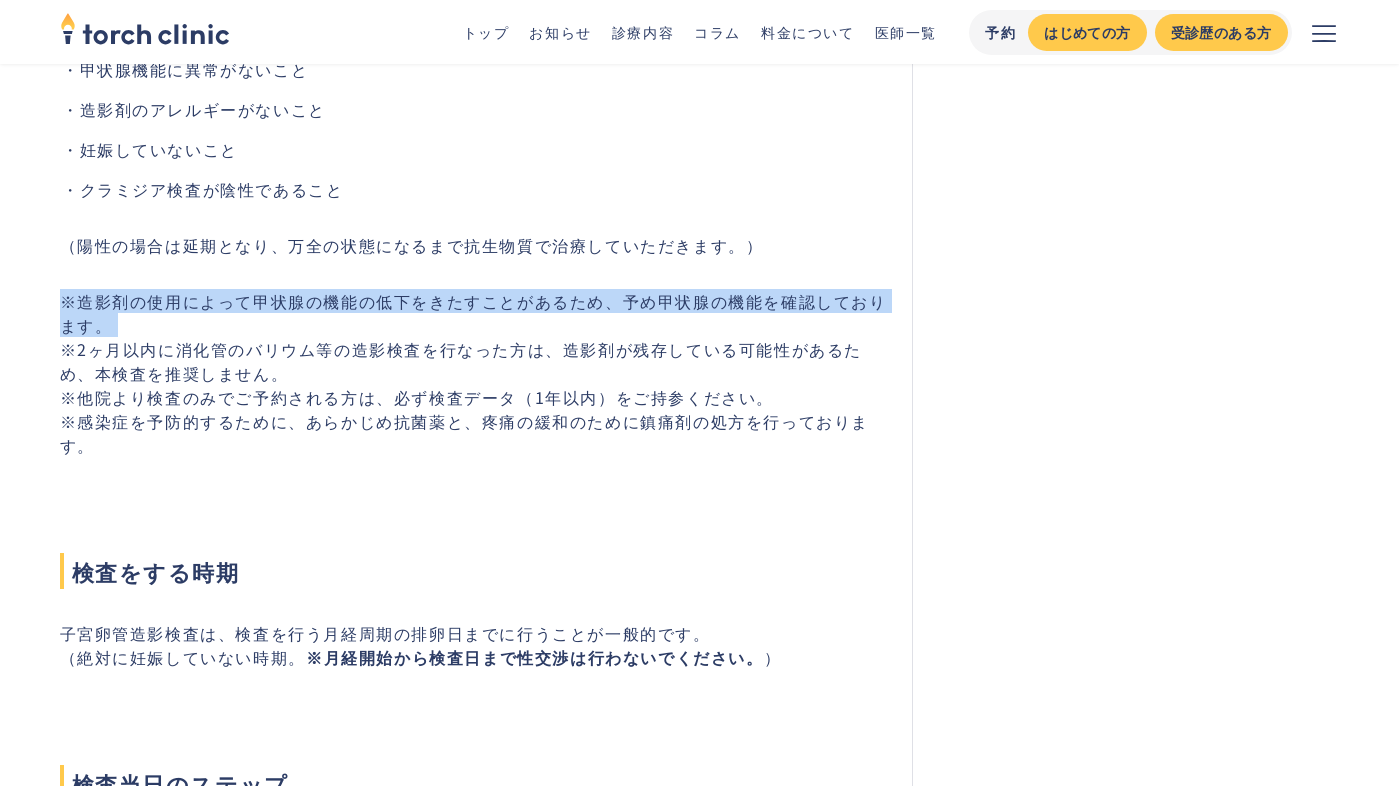 click on "※造影剤の使用によって甲状腺の機能の低下をきたすことがあるため、予め甲状腺の機能を確認しております。 ※2ヶ月以内に消化管のバリウム等の造影検査を行なった方は、造影剤が残存している可能性があるため、本検査を推奨しません。 ※他院より検査のみでご予約される方は、必ず検査データ（1年以内）をご持参ください。 ※感染症を予防的するために、あらかじめ抗菌薬と、疼痛の緩和のために鎮痛剤の処方を行っております。" at bounding box center (474, 373) 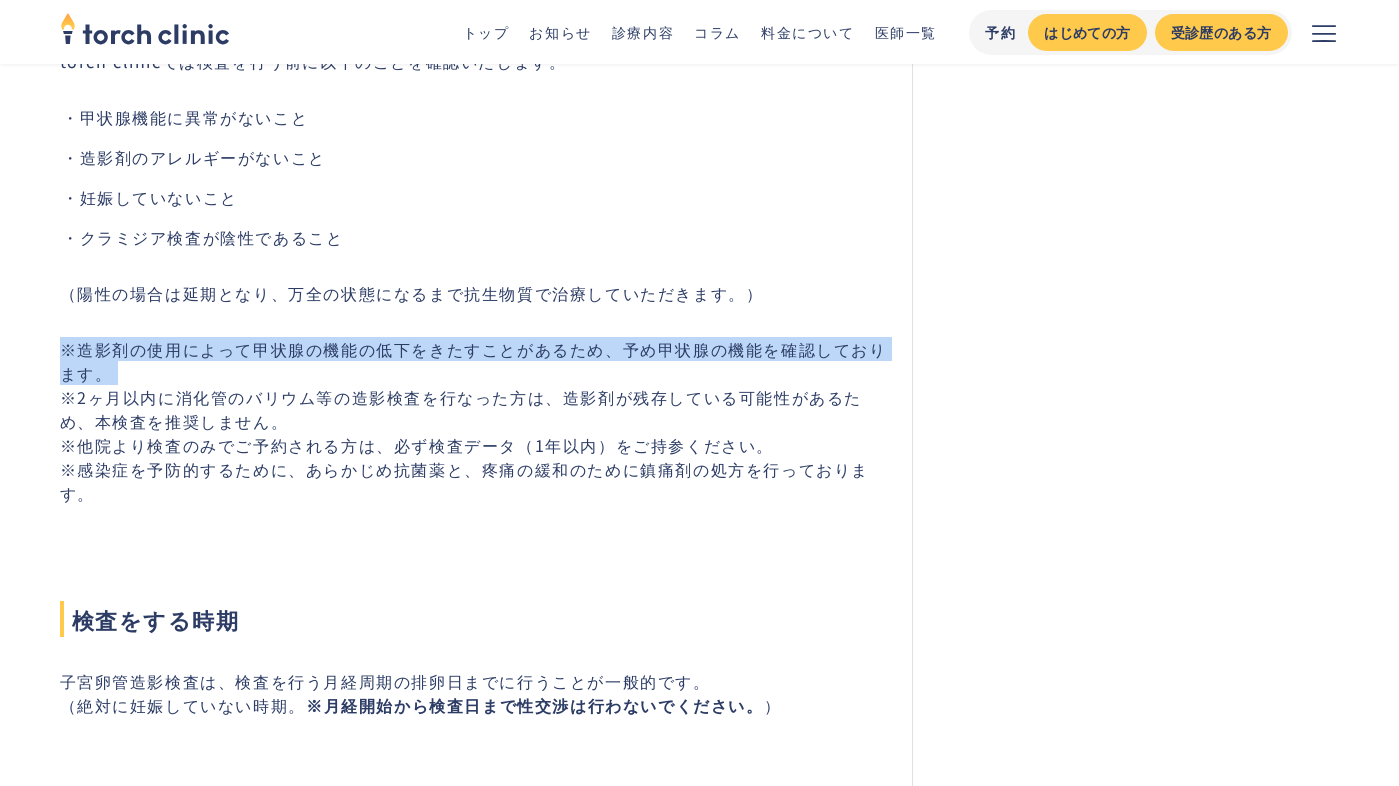 scroll, scrollTop: 2601, scrollLeft: 0, axis: vertical 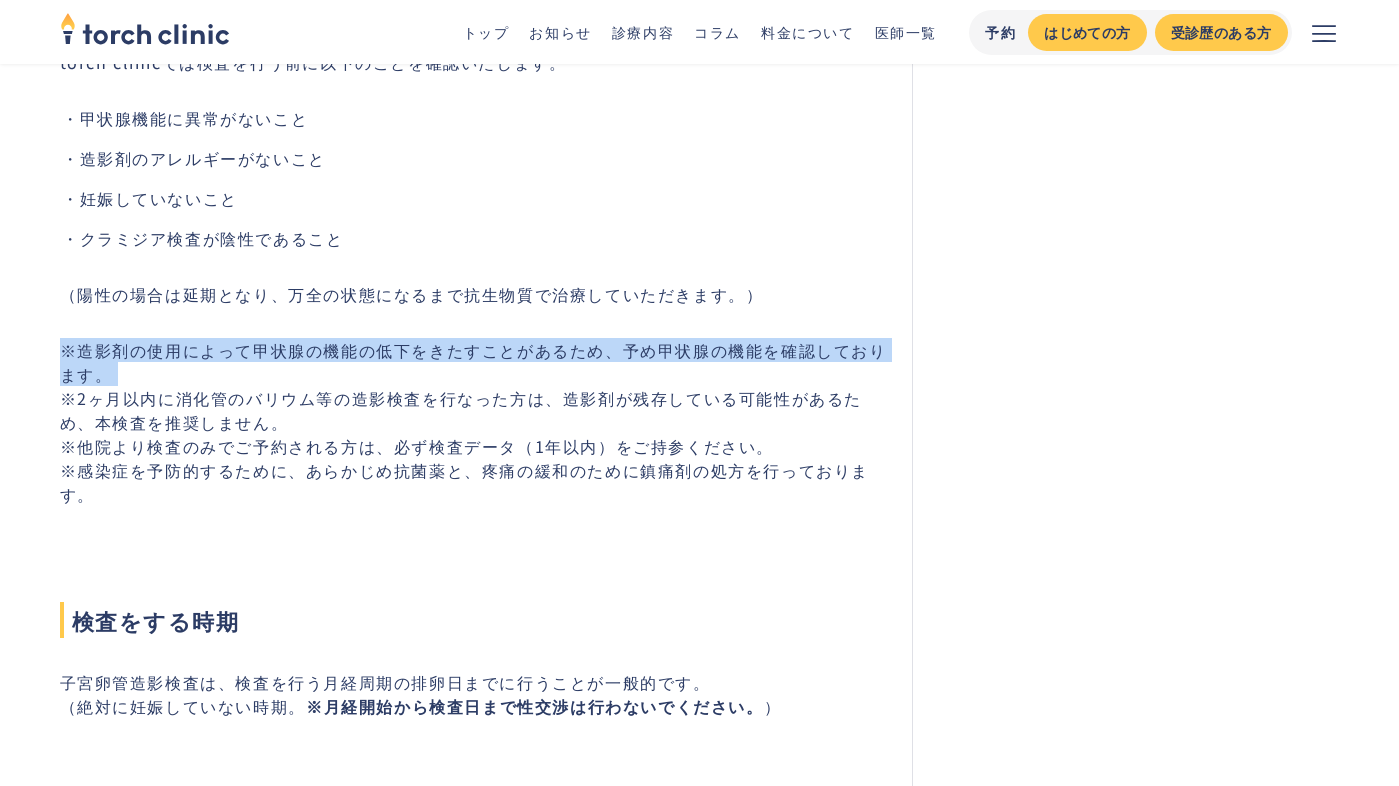 click on "※造影剤の使用によって甲状腺の機能の低下をきたすことがあるため、予め甲状腺の機能を確認しております。 ※2ヶ月以内に消化管のバリウム等の造影検査を行なった方は、造影剤が残存している可能性があるため、本検査を推奨しません。 ※他院より検査のみでご予約される方は、必ず検査データ（1年以内）をご持参ください。 ※感染症を予防的するために、あらかじめ抗菌薬と、疼痛の緩和のために鎮痛剤の処方を行っております。" at bounding box center (474, 422) 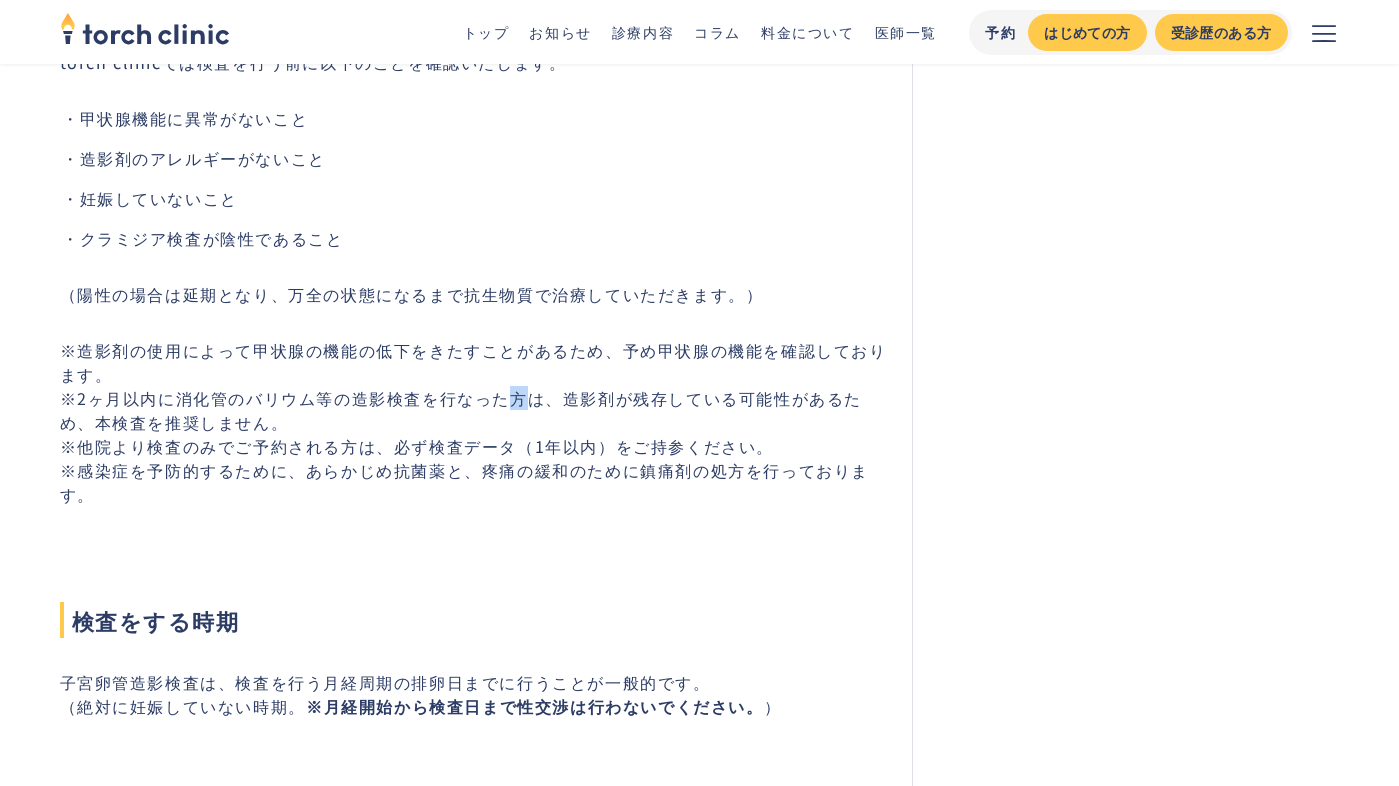 click on "※造影剤の使用によって甲状腺の機能の低下をきたすことがあるため、予め甲状腺の機能を確認しております。 ※2ヶ月以内に消化管のバリウム等の造影検査を行なった方は、造影剤が残存している可能性があるため、本検査を推奨しません。 ※他院より検査のみでご予約される方は、必ず検査データ（1年以内）をご持参ください。 ※感染症を予防的するために、あらかじめ抗菌薬と、疼痛の緩和のために鎮痛剤の処方を行っております。" at bounding box center (474, 422) 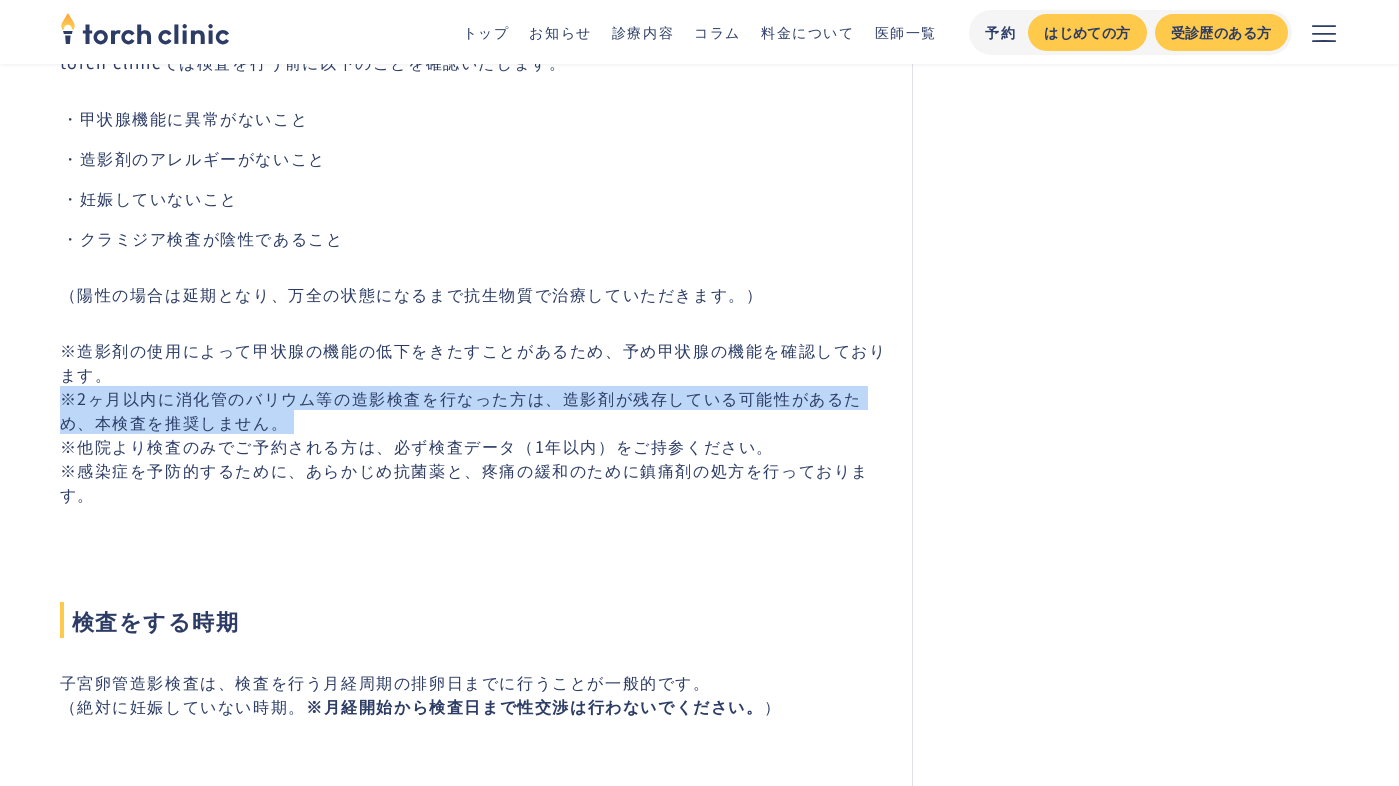 click on "※造影剤の使用によって甲状腺の機能の低下をきたすことがあるため、予め甲状腺の機能を確認しております。 ※2ヶ月以内に消化管のバリウム等の造影検査を行なった方は、造影剤が残存している可能性があるため、本検査を推奨しません。 ※他院より検査のみでご予約される方は、必ず検査データ（1年以内）をご持参ください。 ※感染症を予防的するために、あらかじめ抗菌薬と、疼痛の緩和のために鎮痛剤の処方を行っております。" at bounding box center (474, 422) 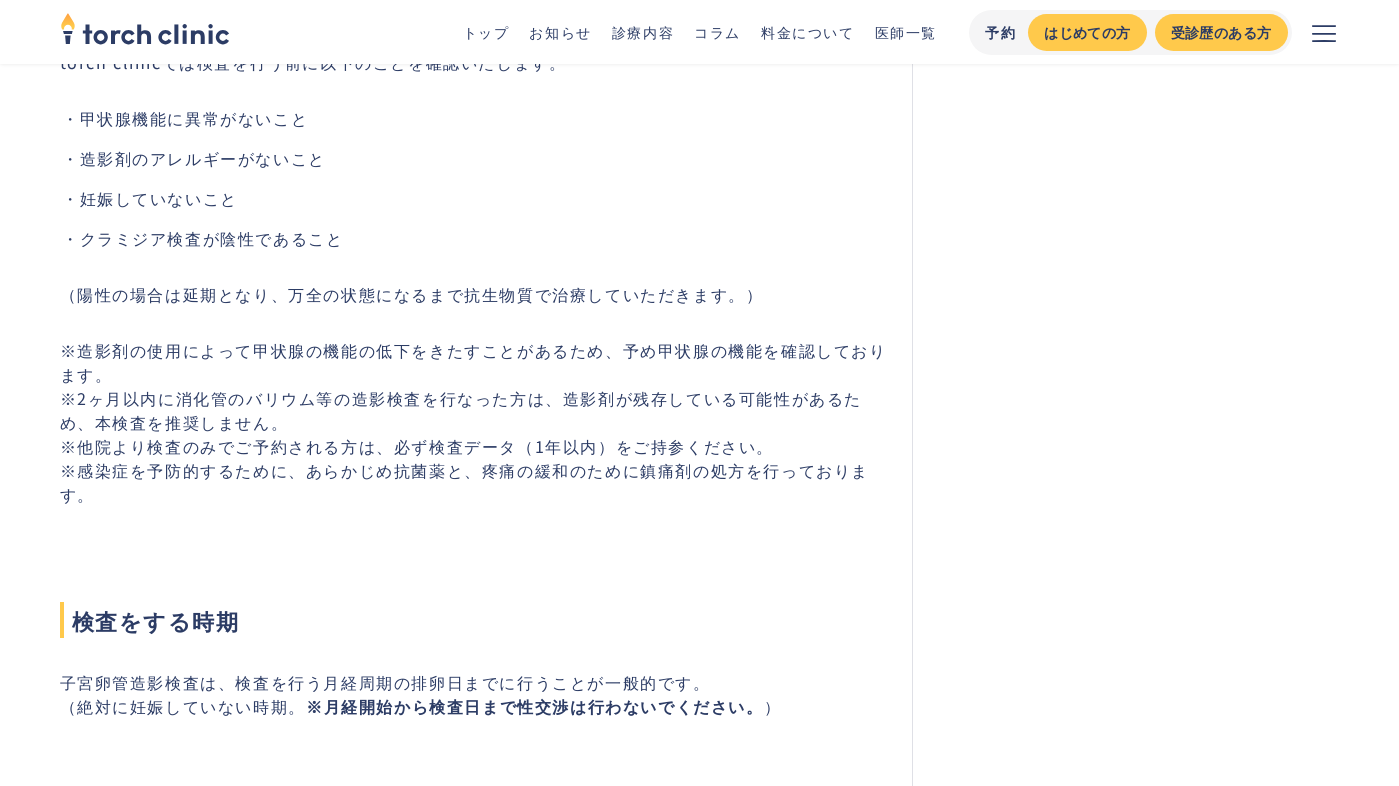 click on "※造影剤の使用によって甲状腺の機能の低下をきたすことがあるため、予め甲状腺の機能を確認しております。 ※2ヶ月以内に消化管のバリウム等の造影検査を行なった方は、造影剤が残存している可能性があるため、本検査を推奨しません。 ※他院より検査のみでご予約される方は、必ず検査データ（1年以内）をご持参ください。 ※感染症を予防的するために、あらかじめ抗菌薬と、疼痛の緩和のために鎮痛剤の処方を行っております。" at bounding box center (474, 422) 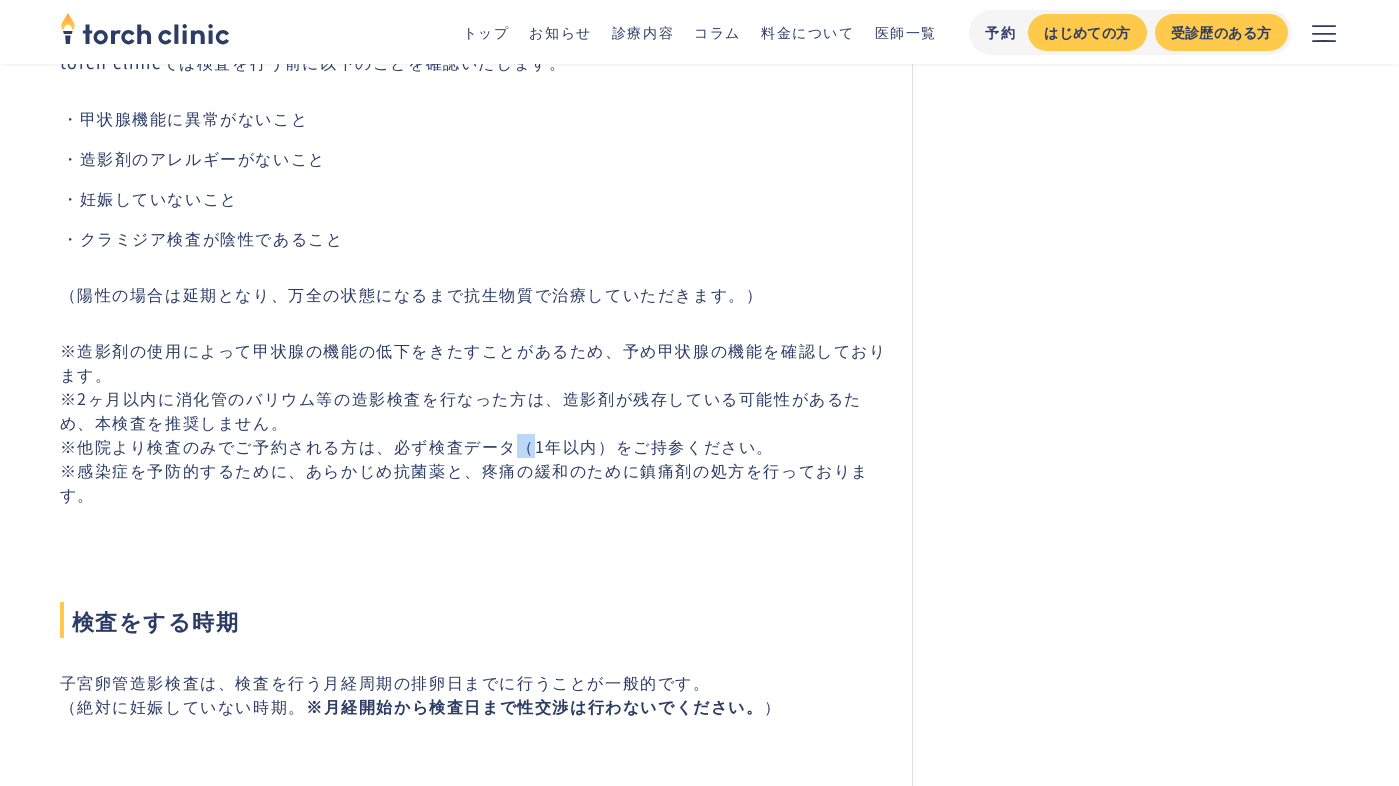 click on "※造影剤の使用によって甲状腺の機能の低下をきたすことがあるため、予め甲状腺の機能を確認しております。 ※2ヶ月以内に消化管のバリウム等の造影検査を行なった方は、造影剤が残存している可能性があるため、本検査を推奨しません。 ※他院より検査のみでご予約される方は、必ず検査データ（1年以内）をご持参ください。 ※感染症を予防的するために、あらかじめ抗菌薬と、疼痛の緩和のために鎮痛剤の処方を行っております。" at bounding box center (474, 422) 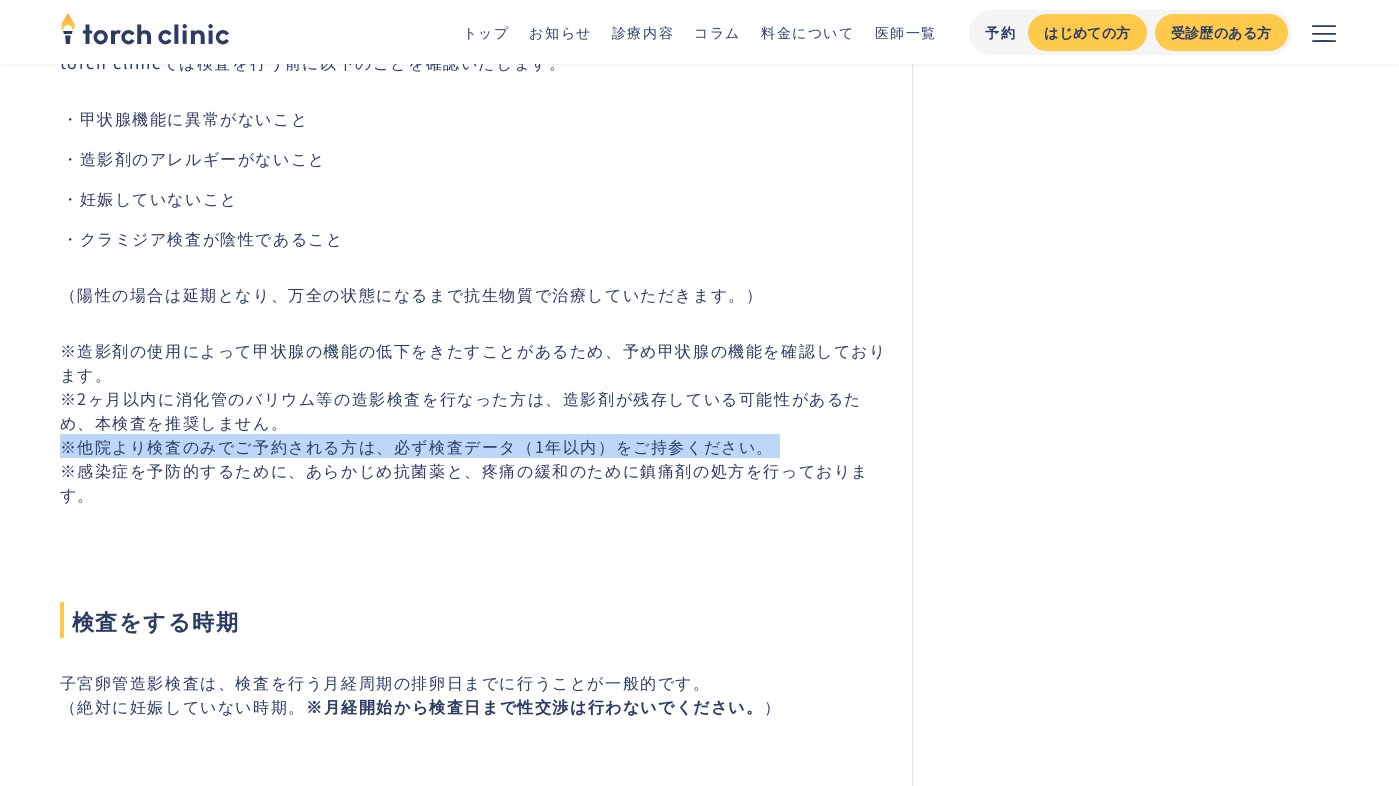 click on "※造影剤の使用によって甲状腺の機能の低下をきたすことがあるため、予め甲状腺の機能を確認しております。 ※2ヶ月以内に消化管のバリウム等の造影検査を行なった方は、造影剤が残存している可能性があるため、本検査を推奨しません。 ※他院より検査のみでご予約される方は、必ず検査データ（1年以内）をご持参ください。 ※感染症を予防的するために、あらかじめ抗菌薬と、疼痛の緩和のために鎮痛剤の処方を行っております。" at bounding box center (474, 422) 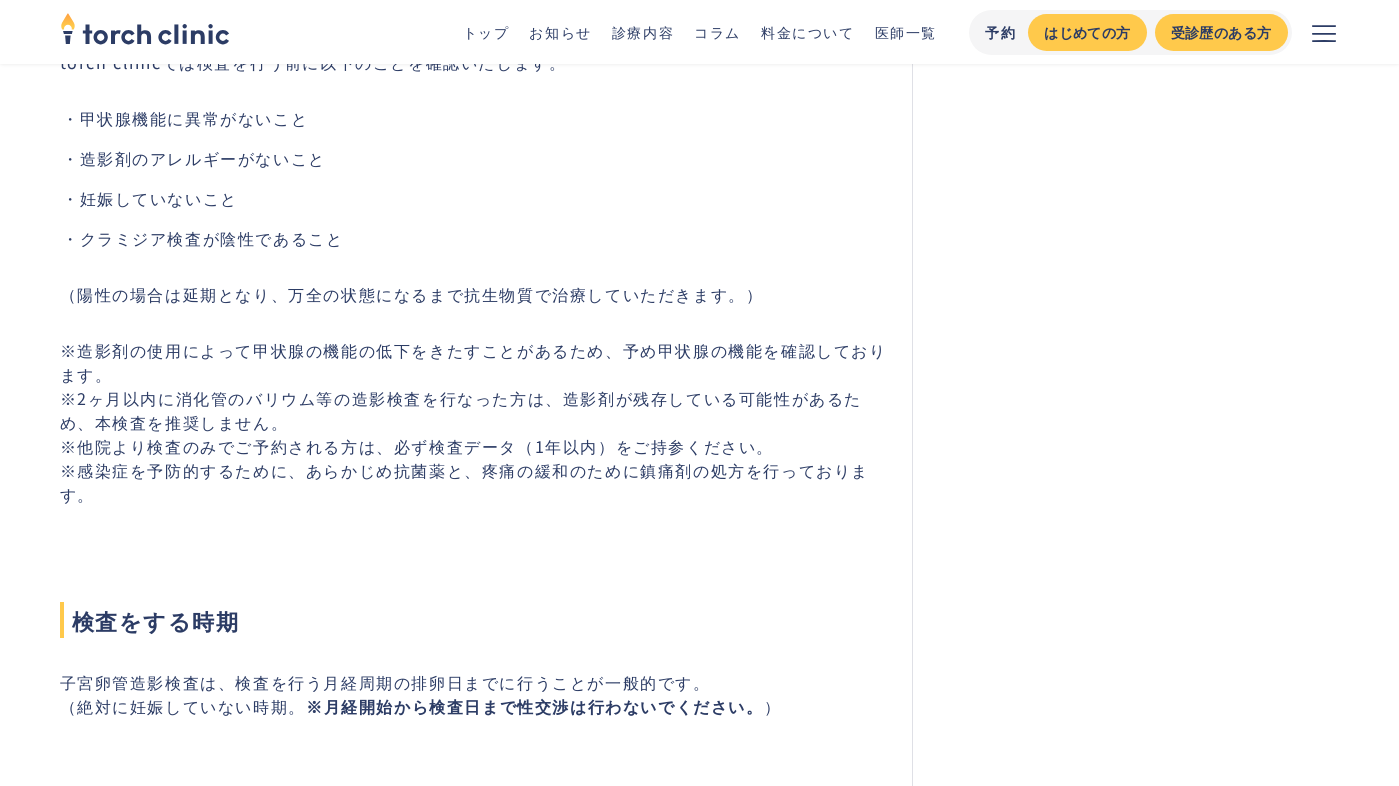 click on "※造影剤の使用によって甲状腺の機能の低下をきたすことがあるため、予め甲状腺の機能を確認しております。 ※2ヶ月以内に消化管のバリウム等の造影検査を行なった方は、造影剤が残存している可能性があるため、本検査を推奨しません。 ※他院より検査のみでご予約される方は、必ず検査データ（1年以内）をご持参ください。 ※感染症を予防的するために、あらかじめ抗菌薬と、疼痛の緩和のために鎮痛剤の処方を行っております。" at bounding box center [474, 422] 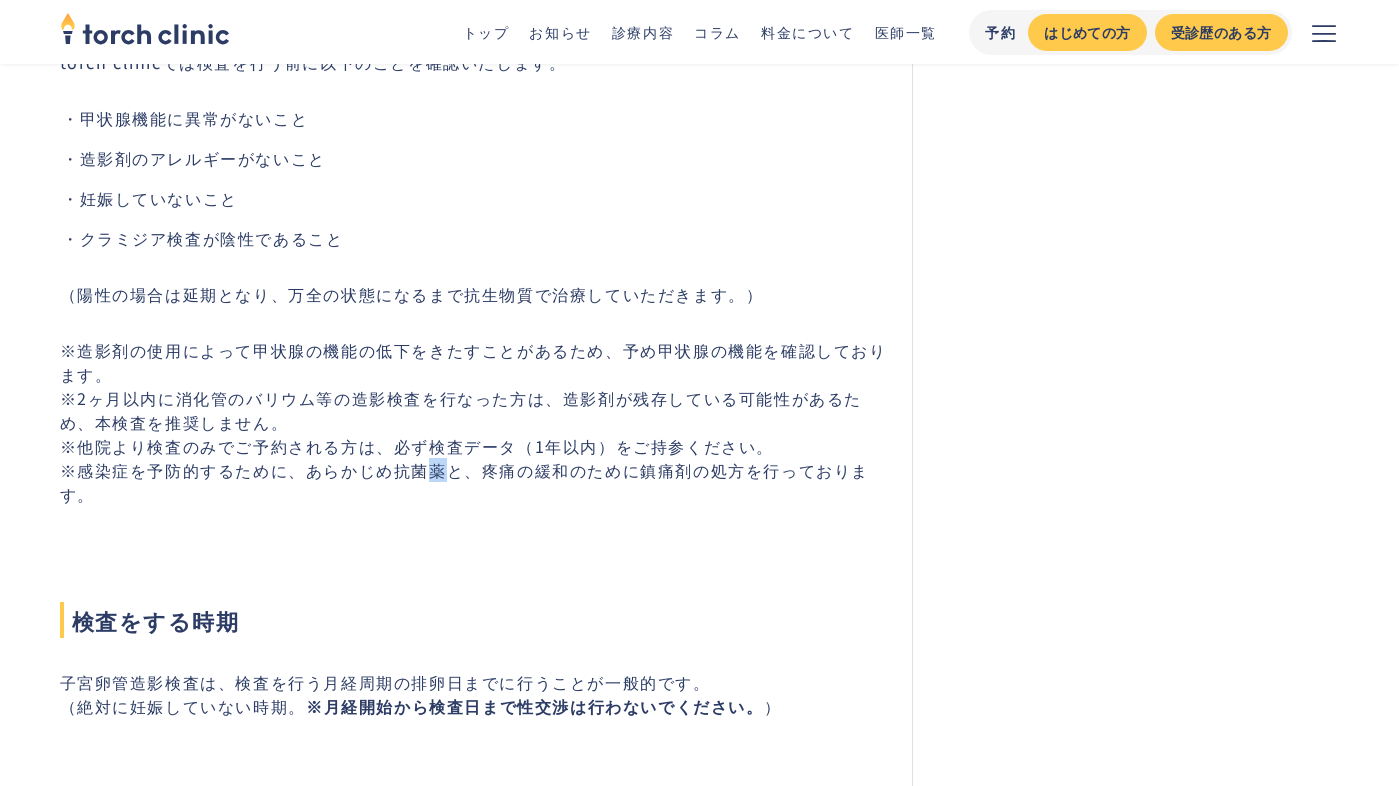 click on "※造影剤の使用によって甲状腺の機能の低下をきたすことがあるため、予め甲状腺の機能を確認しております。 ※2ヶ月以内に消化管のバリウム等の造影検査を行なった方は、造影剤が残存している可能性があるため、本検査を推奨しません。 ※他院より検査のみでご予約される方は、必ず検査データ（1年以内）をご持参ください。 ※感染症を予防的するために、あらかじめ抗菌薬と、疼痛の緩和のために鎮痛剤の処方を行っております。" at bounding box center [474, 422] 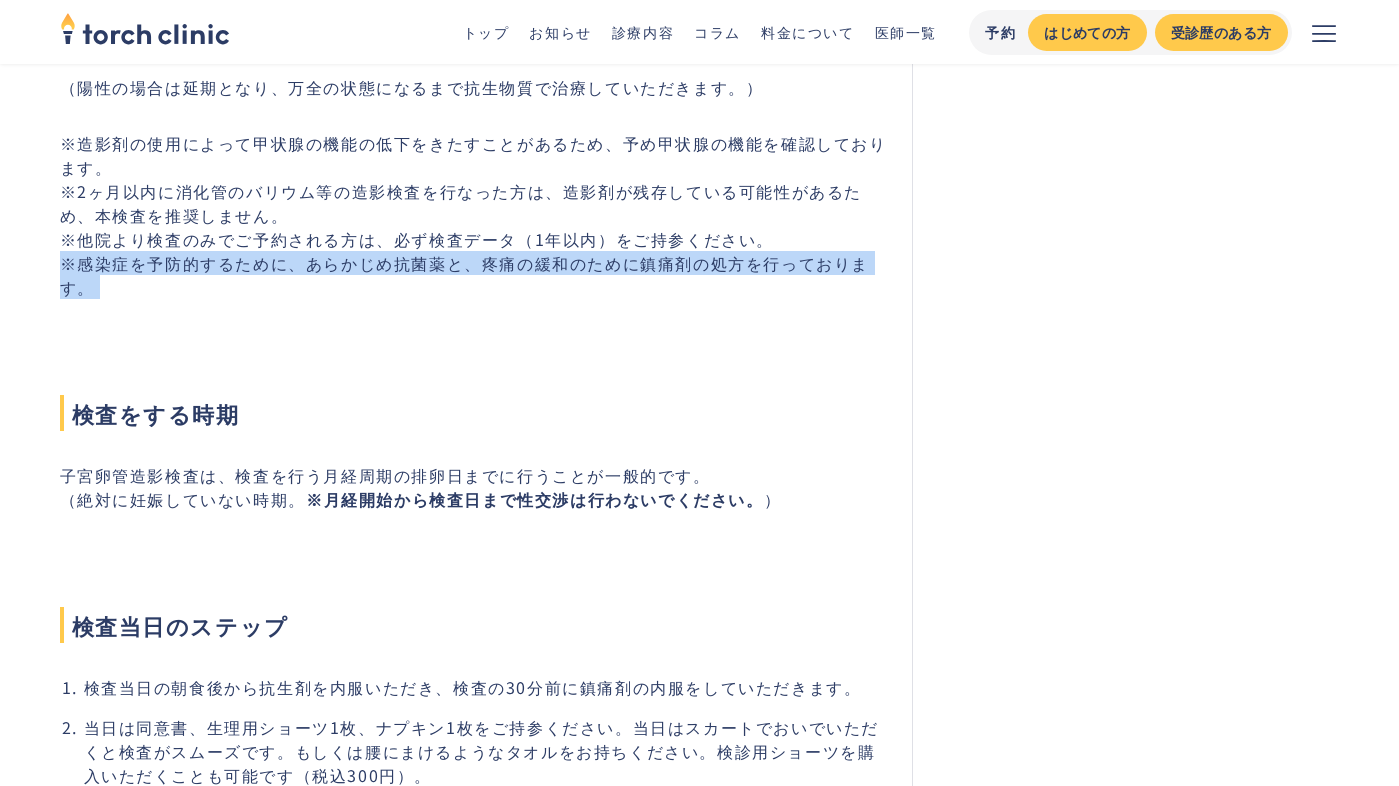 scroll, scrollTop: 2877, scrollLeft: 0, axis: vertical 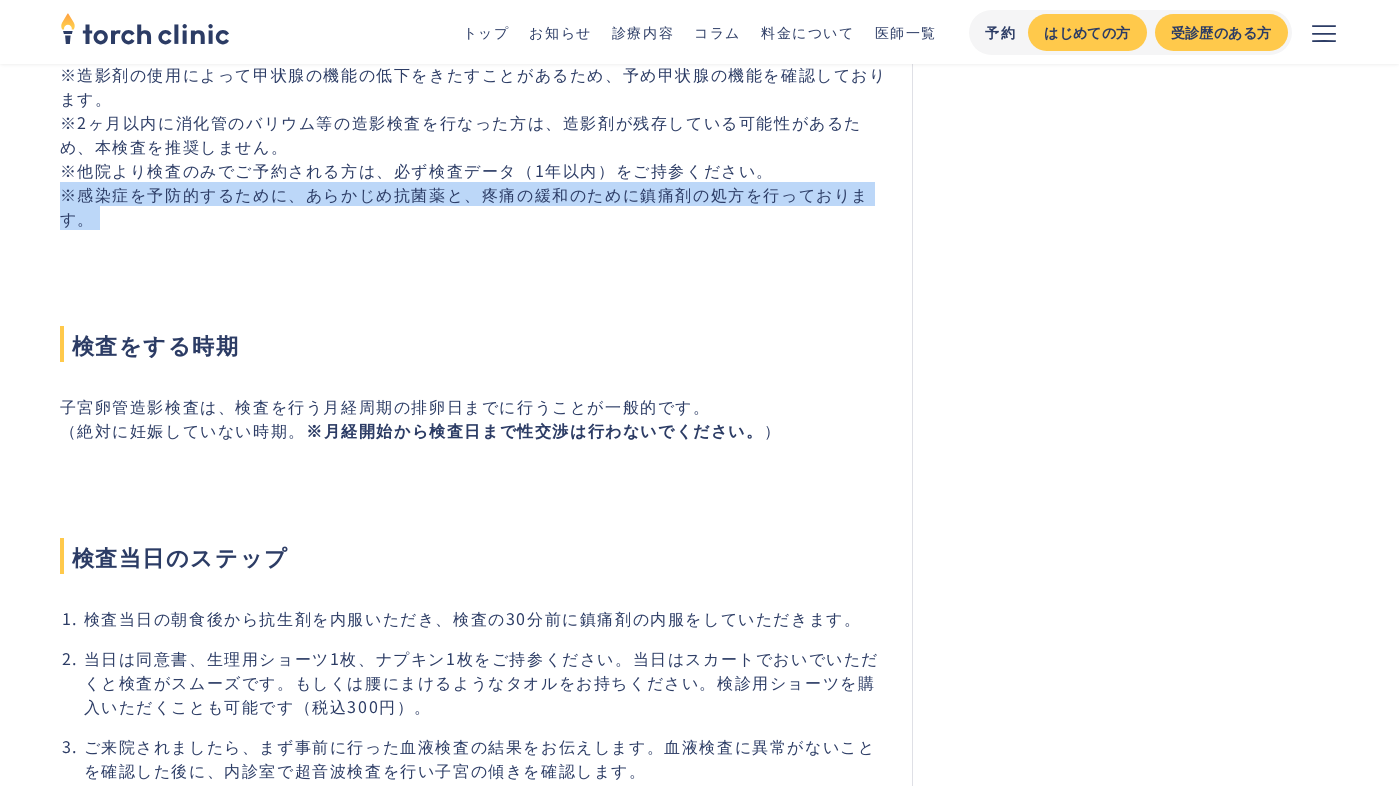 click on "子宮卵管造影検査は、検査を行う月経周期の排卵日までに行うことが一般的です。 （絶対に妊娠していない時期。  ※月経開始から検査日まで性交渉は行わないでください。 ）" at bounding box center [474, 418] 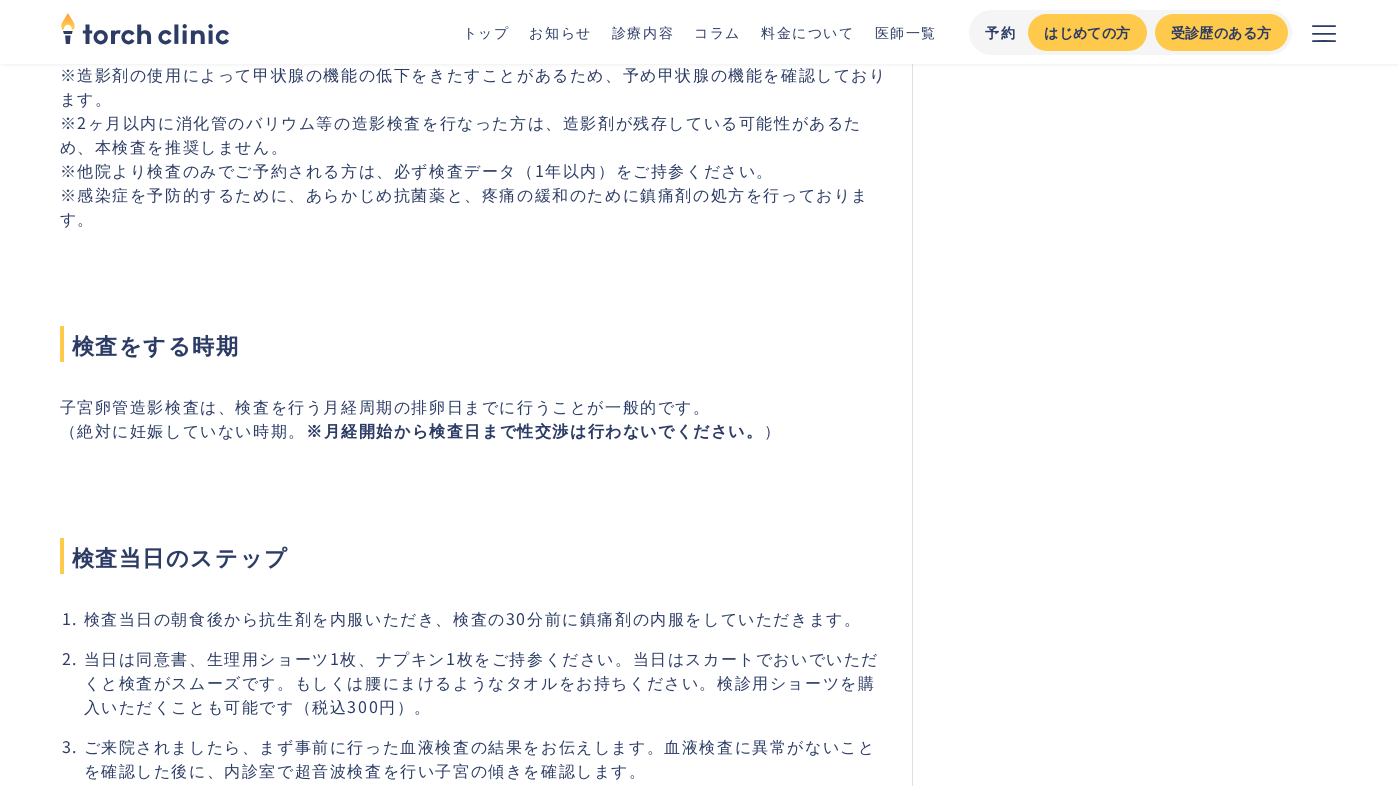 click on "子宮卵管造影検査は、検査を行う月経周期の排卵日までに行うことが一般的です。 （絶対に妊娠していない時期。  ※月経開始から検査日まで性交渉は行わないでください。 ）" at bounding box center [474, 418] 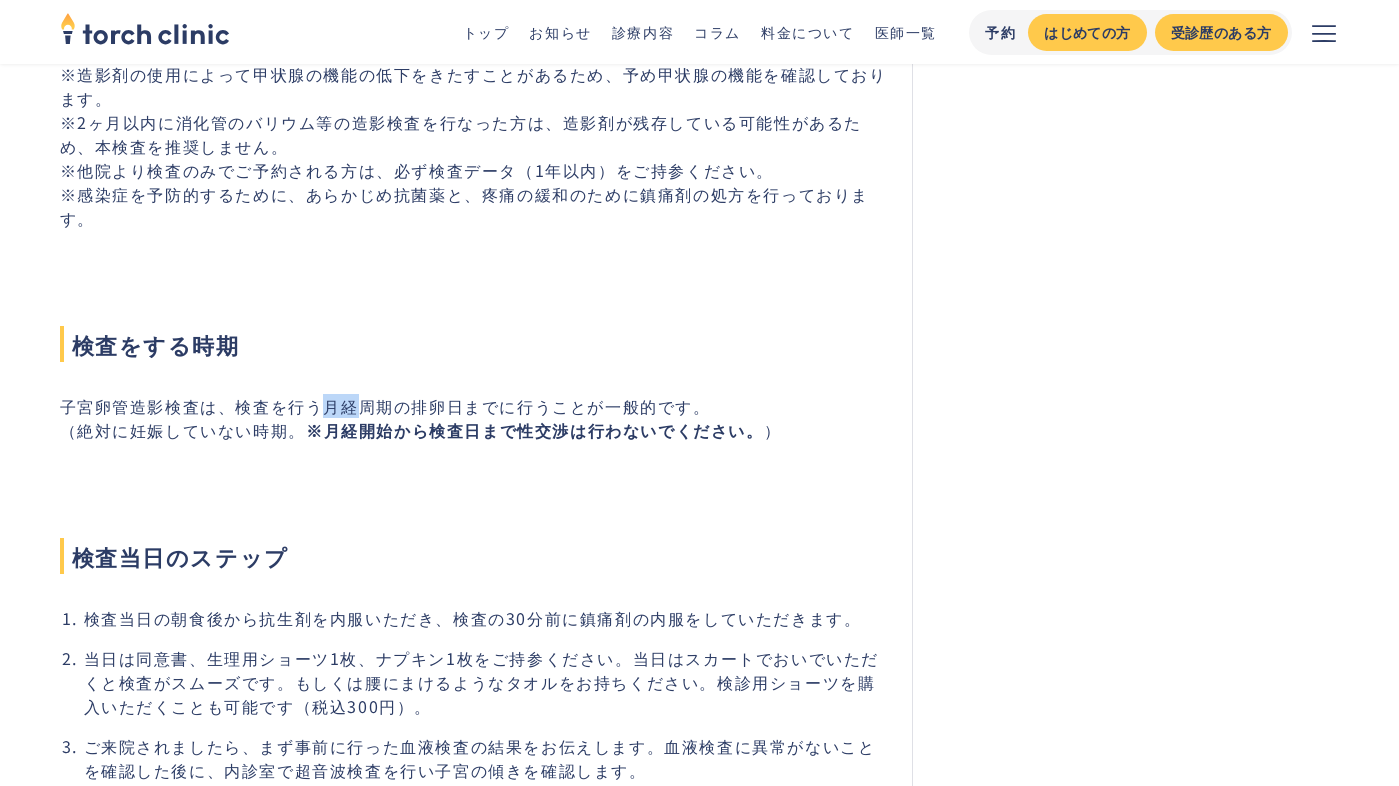 click on "子宮卵管造影検査は、検査を行う月経周期の排卵日までに行うことが一般的です。 （絶対に妊娠していない時期。  ※月経開始から検査日まで性交渉は行わないでください。 ）" at bounding box center [474, 418] 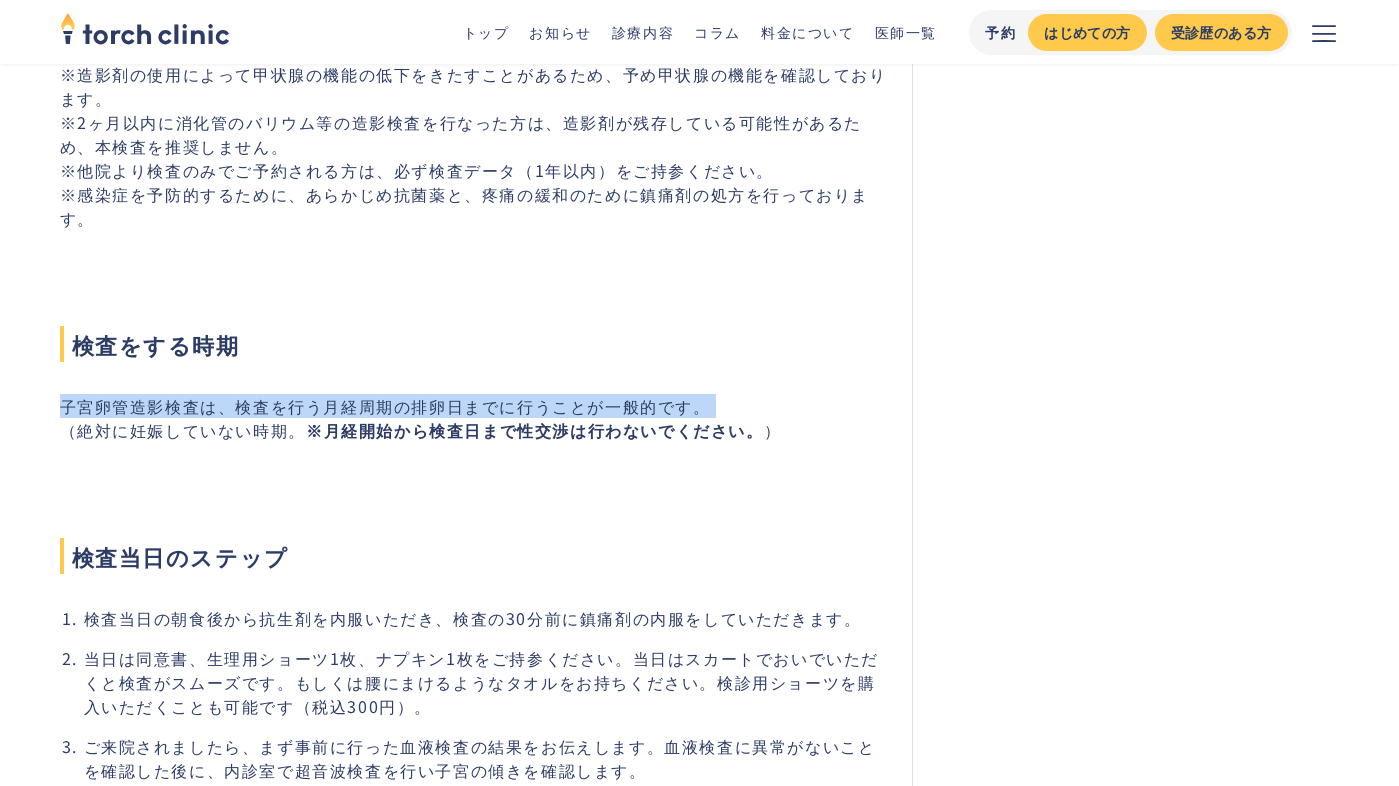click on "※月経開始から検査日まで性交渉は行わないでください。" at bounding box center (535, 430) 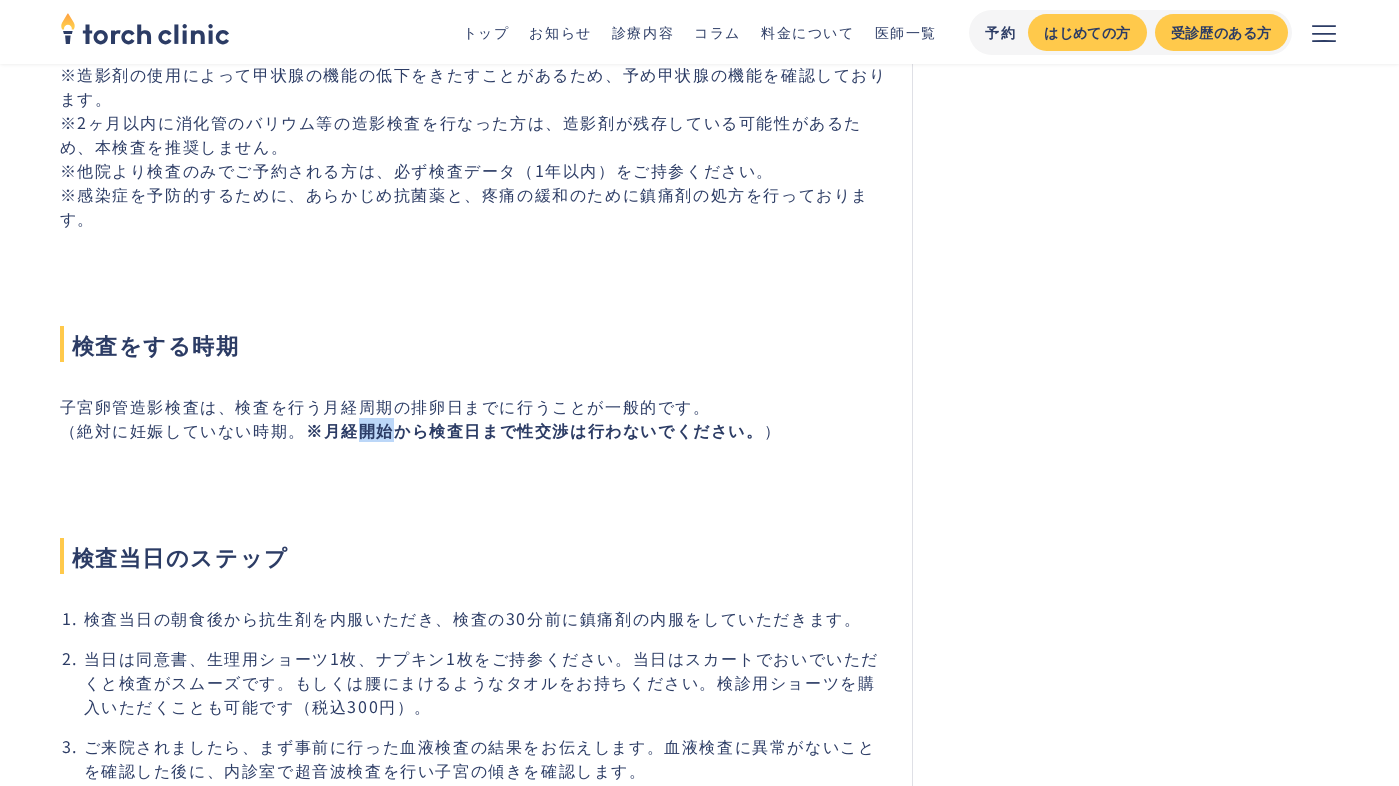 click on "※月経開始から検査日まで性交渉は行わないでください。" at bounding box center [535, 430] 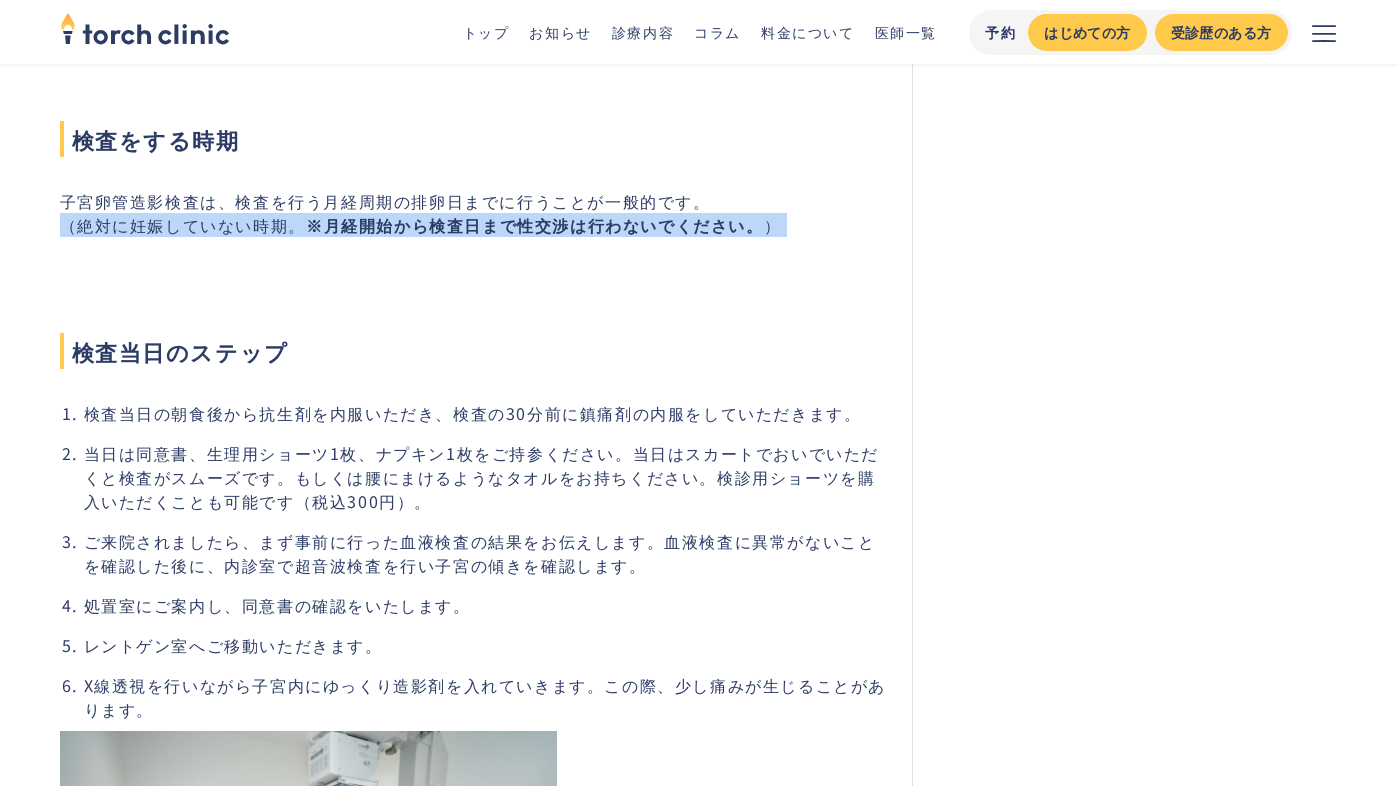 scroll, scrollTop: 3141, scrollLeft: 0, axis: vertical 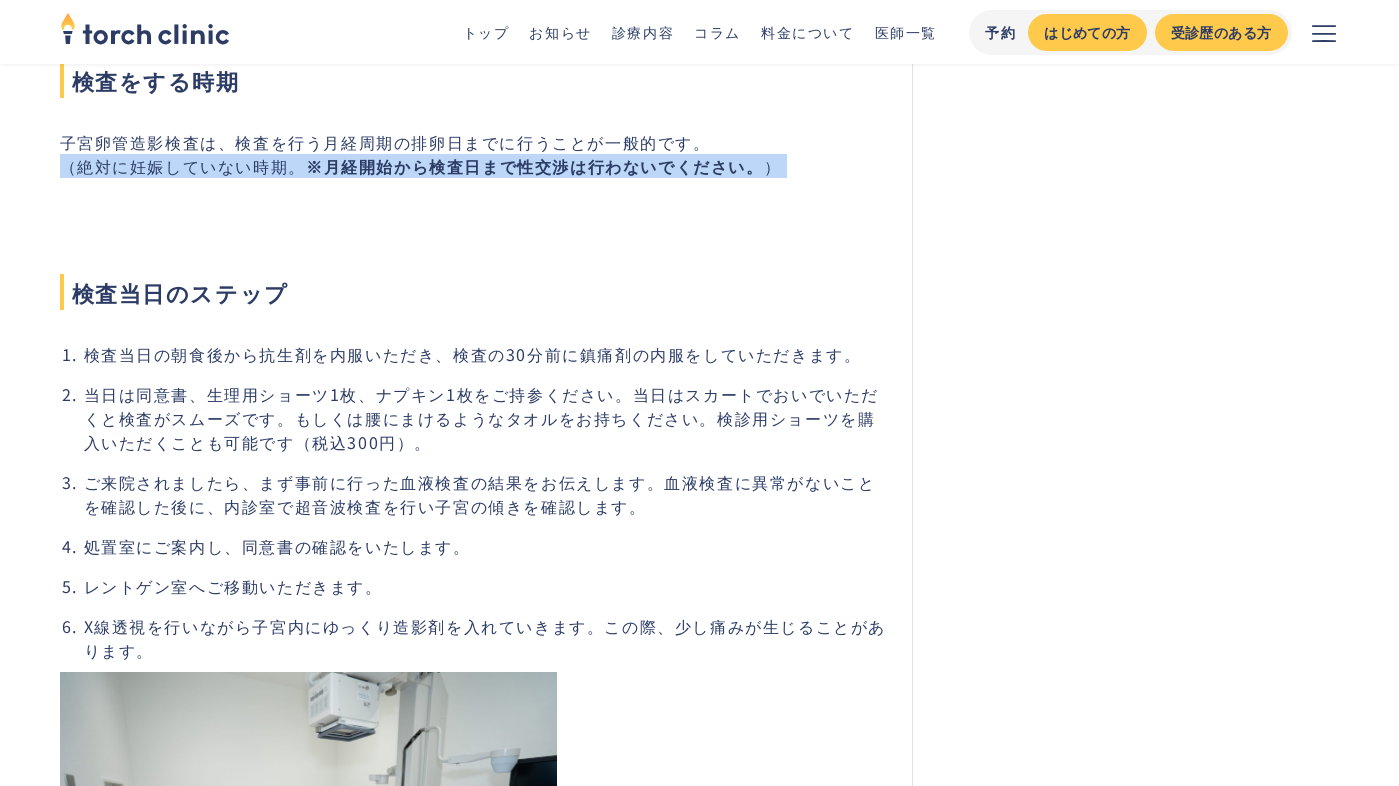 click on "検査当日の朝食後から抗生剤を内服いただき、検査の30分前に鎮痛剤の内服をしていただきます。 当日は同意書、生理用ショーツ1枚、ナプキン1枚をご持参ください。当日はスカートでおいでいただくと検査がスムーズです。もしくは腰にまけるようなタオルをお持ちください。検診用ショーツを購入いただくことも可能です（税込300円）。 ご来院されましたら、まず事前に行った血液検査の結果をお伝えします。血液検査に異常がないことを確認した後に、内診室で超音波検査を行い子宮の傾きを確認します。 処置室にご案内し、同意書の確認をいたします。 レントゲン室へご移動いただきます。 X線透視を行いながら子宮内にゆっくり造影剤を入れていきます。この際、少し痛みが生じることがあります。" at bounding box center [474, 502] 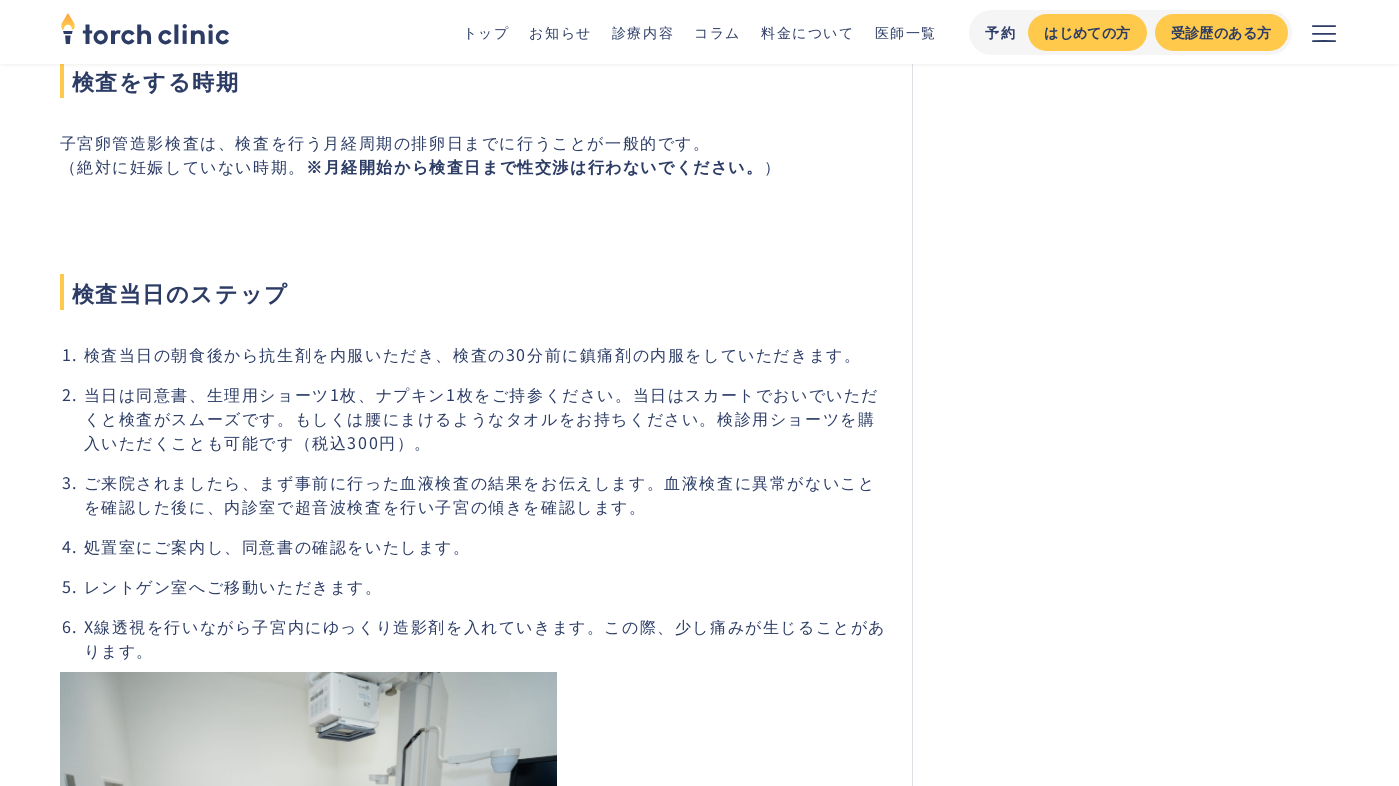 click on "検査当日の朝食後から抗生剤を内服いただき、検査の30分前に鎮痛剤の内服をしていただきます。 当日は同意書、生理用ショーツ1枚、ナプキン1枚をご持参ください。当日はスカートでおいでいただくと検査がスムーズです。もしくは腰にまけるようなタオルをお持ちください。検診用ショーツを購入いただくことも可能です（税込300円）。 ご来院されましたら、まず事前に行った血液検査の結果をお伝えします。血液検査に異常がないことを確認した後に、内診室で超音波検査を行い子宮の傾きを確認します。 処置室にご案内し、同意書の確認をいたします。 レントゲン室へご移動いただきます。 X線透視を行いながら子宮内にゆっくり造影剤を入れていきます。この際、少し痛みが生じることがあります。" at bounding box center (474, 502) 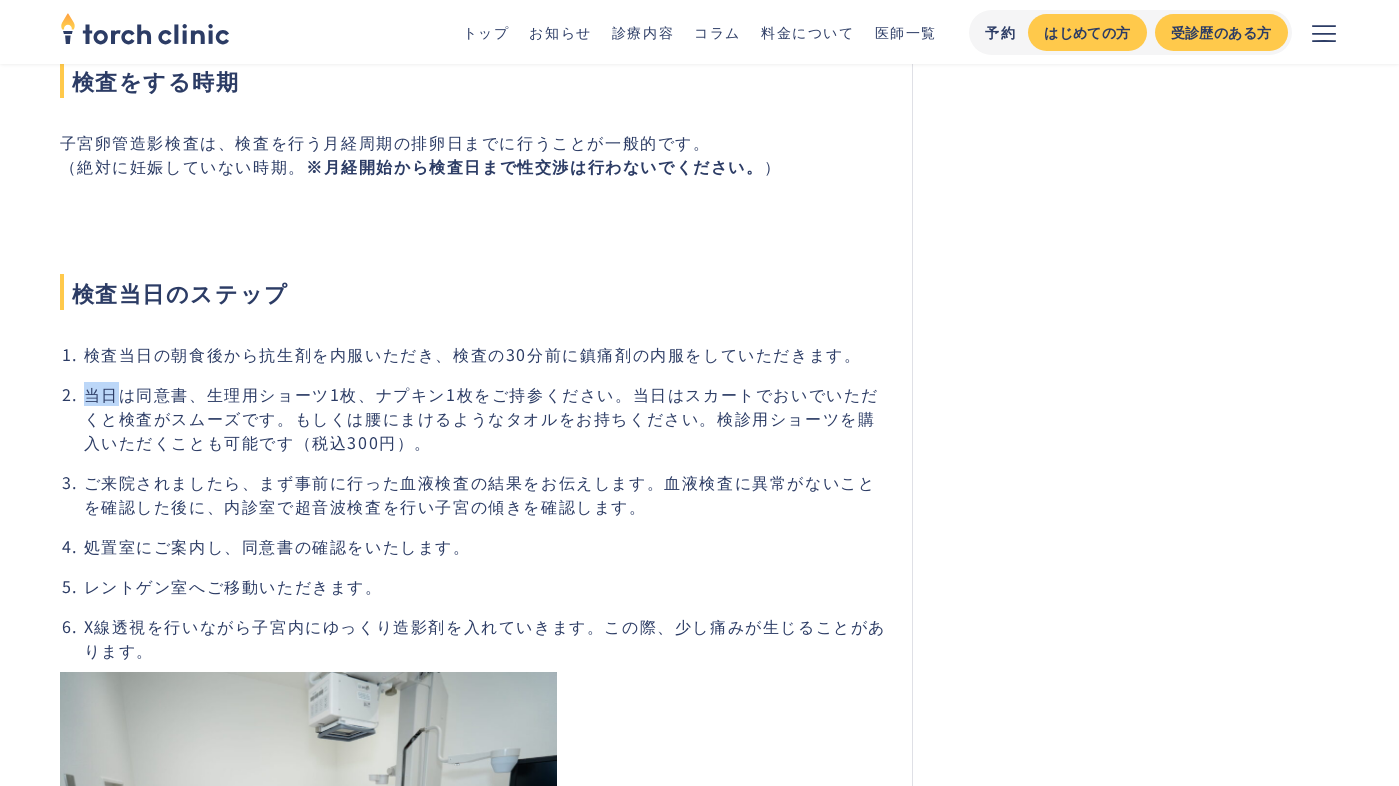 click on "検査当日の朝食後から抗生剤を内服いただき、検査の30分前に鎮痛剤の内服をしていただきます。 当日は同意書、生理用ショーツ1枚、ナプキン1枚をご持参ください。当日はスカートでおいでいただくと検査がスムーズです。もしくは腰にまけるようなタオルをお持ちください。検診用ショーツを購入いただくことも可能です（税込300円）。 ご来院されましたら、まず事前に行った血液検査の結果をお伝えします。血液検査に異常がないことを確認した後に、内診室で超音波検査を行い子宮の傾きを確認します。 処置室にご案内し、同意書の確認をいたします。 レントゲン室へご移動いただきます。 X線透視を行いながら子宮内にゆっくり造影剤を入れていきます。この際、少し痛みが生じることがあります。" at bounding box center (474, 502) 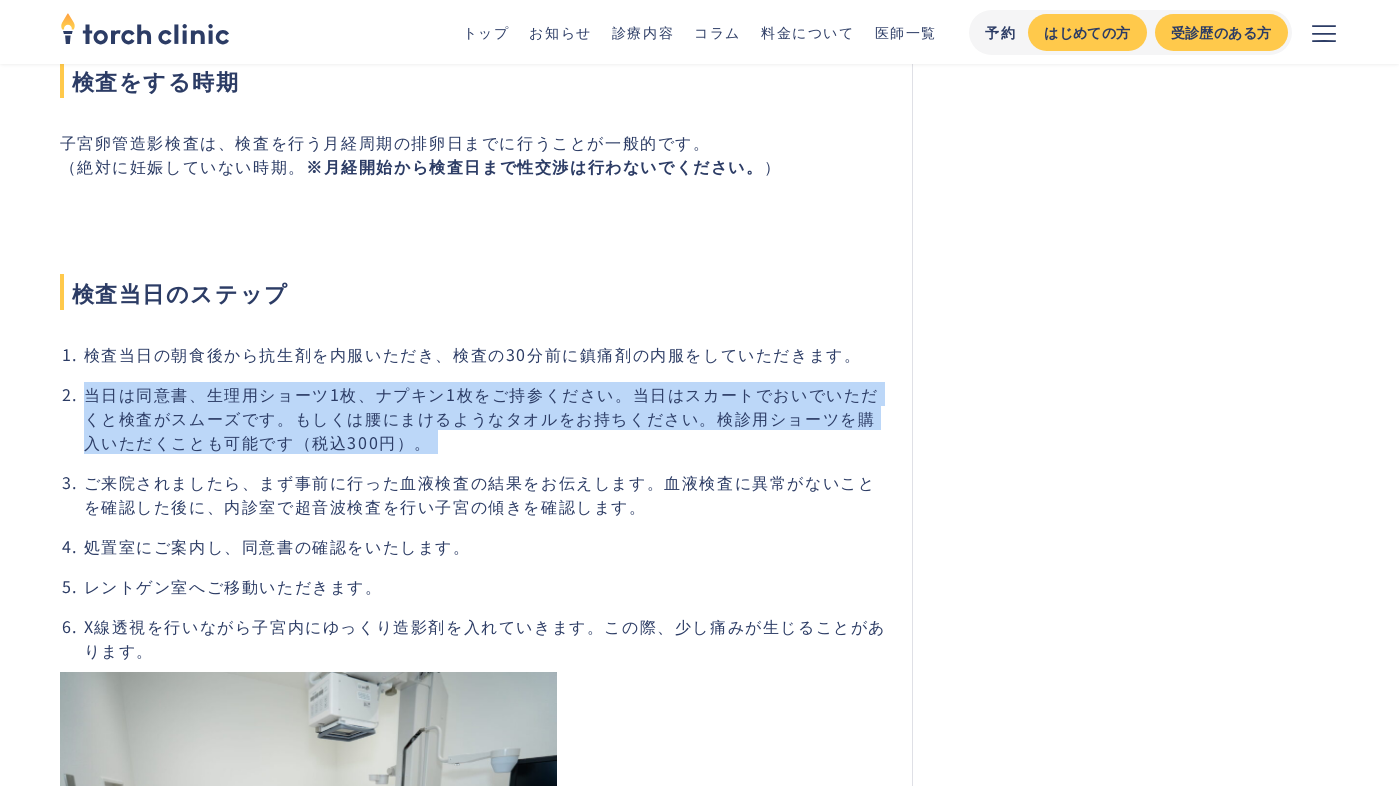 click on "検査当日の朝食後から抗生剤を内服いただき、検査の30分前に鎮痛剤の内服をしていただきます。" at bounding box center [486, 354] 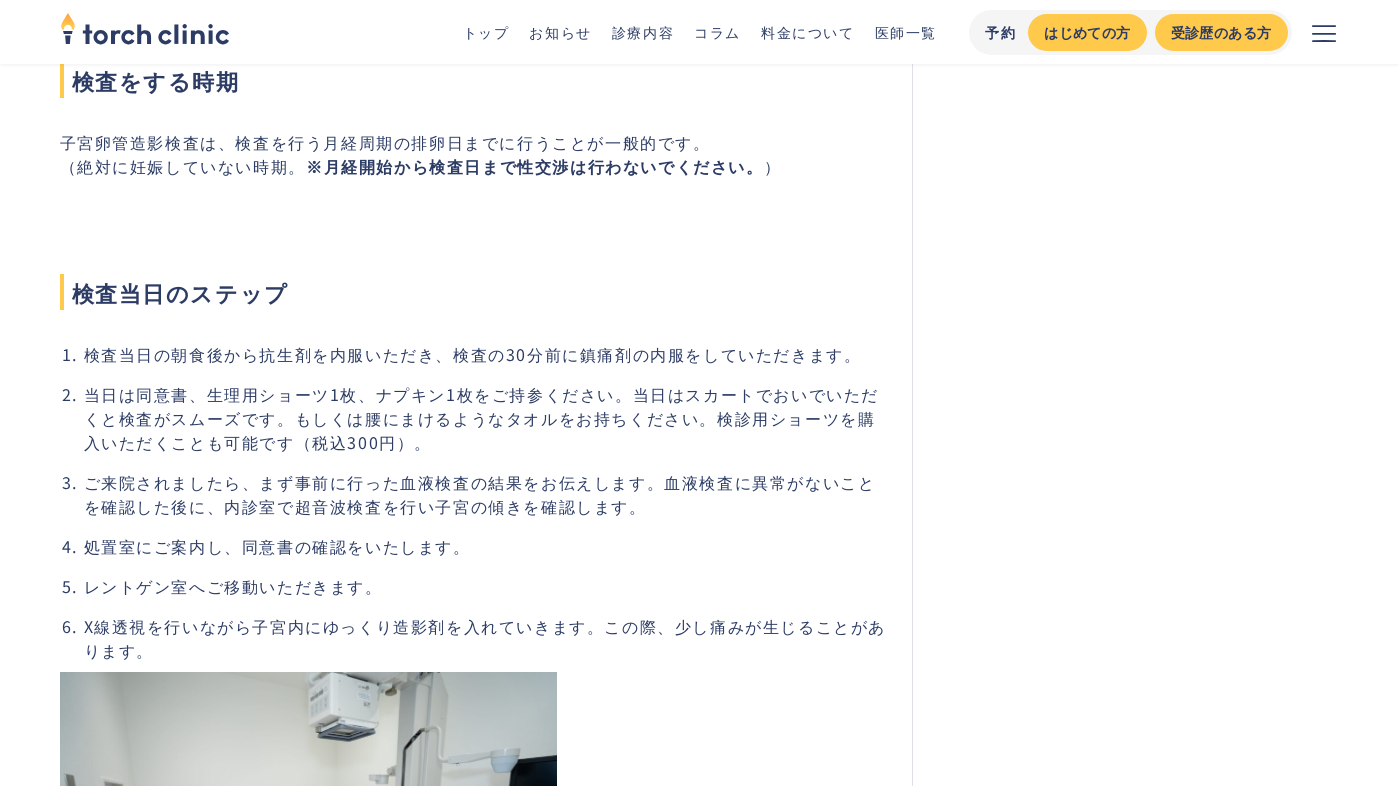 click on "検査当日の朝食後から抗生剤を内服いただき、検査の30分前に鎮痛剤の内服をしていただきます。" at bounding box center [486, 354] 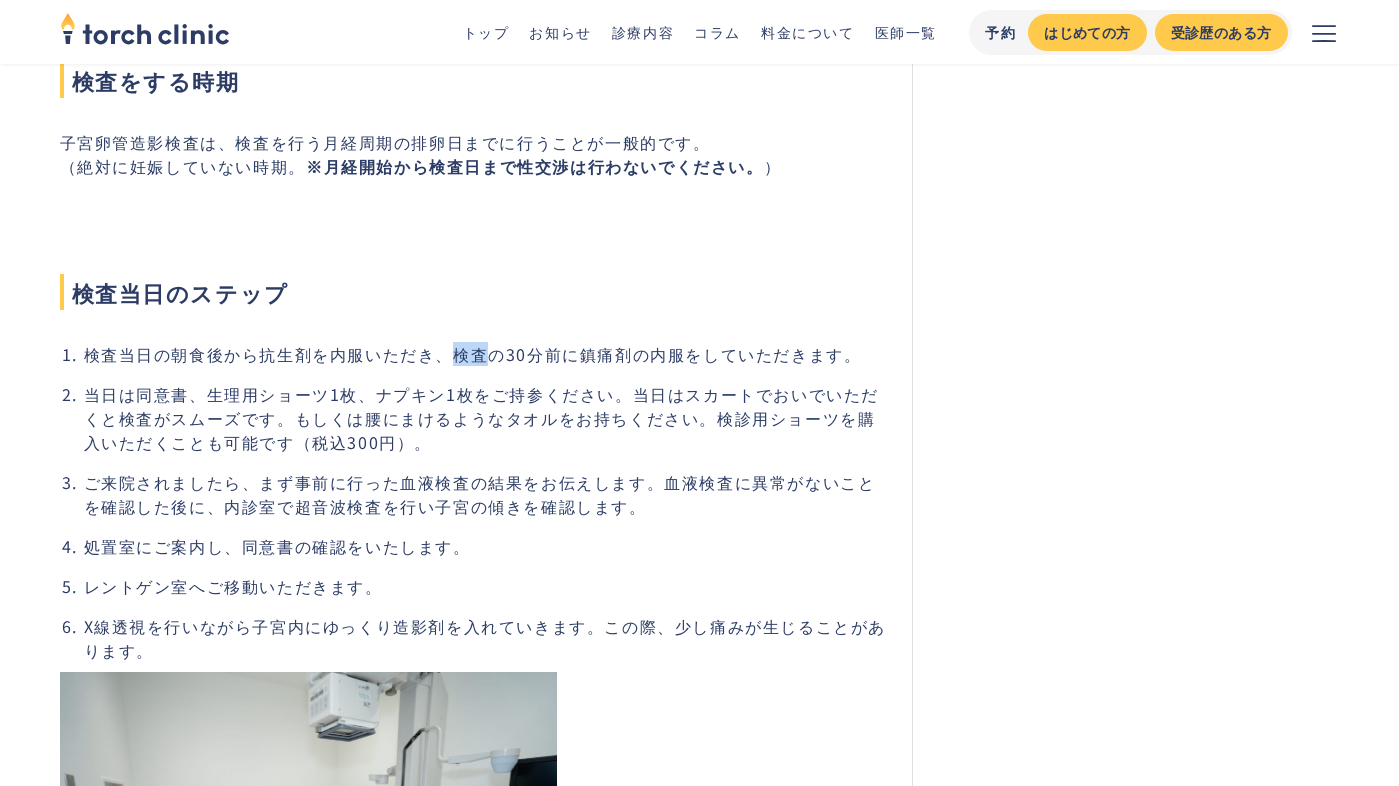 click on "検査当日の朝食後から抗生剤を内服いただき、検査の30分前に鎮痛剤の内服をしていただきます。" at bounding box center [486, 354] 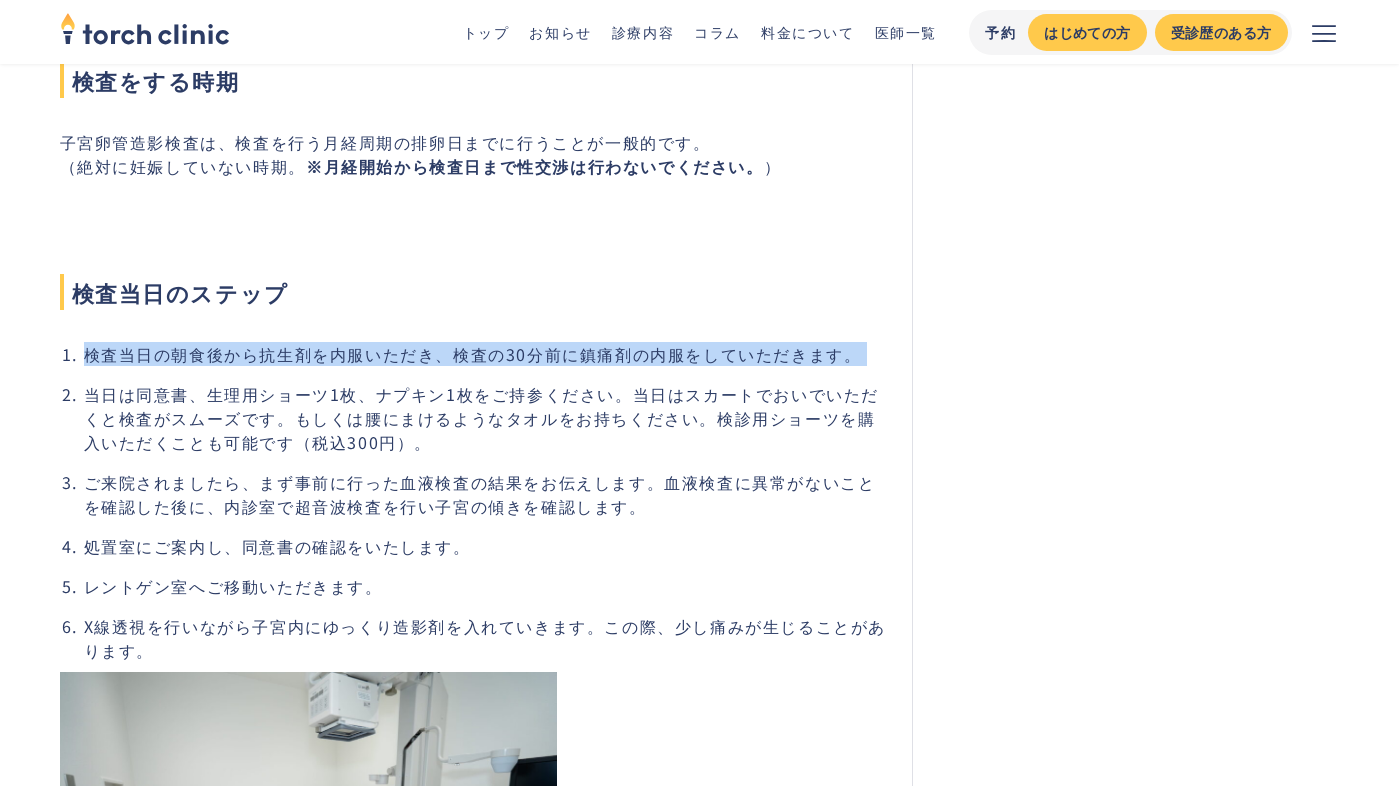 click on "当日は同意書、生理用ショーツ1枚、ナプキン1枚をご持参ください。当日はスカートでおいでいただくと検査がスムーズです。もしくは腰にまけるようなタオルをお持ちください。検診用ショーツを購入いただくことも可能です（税込300円）。" at bounding box center [486, 418] 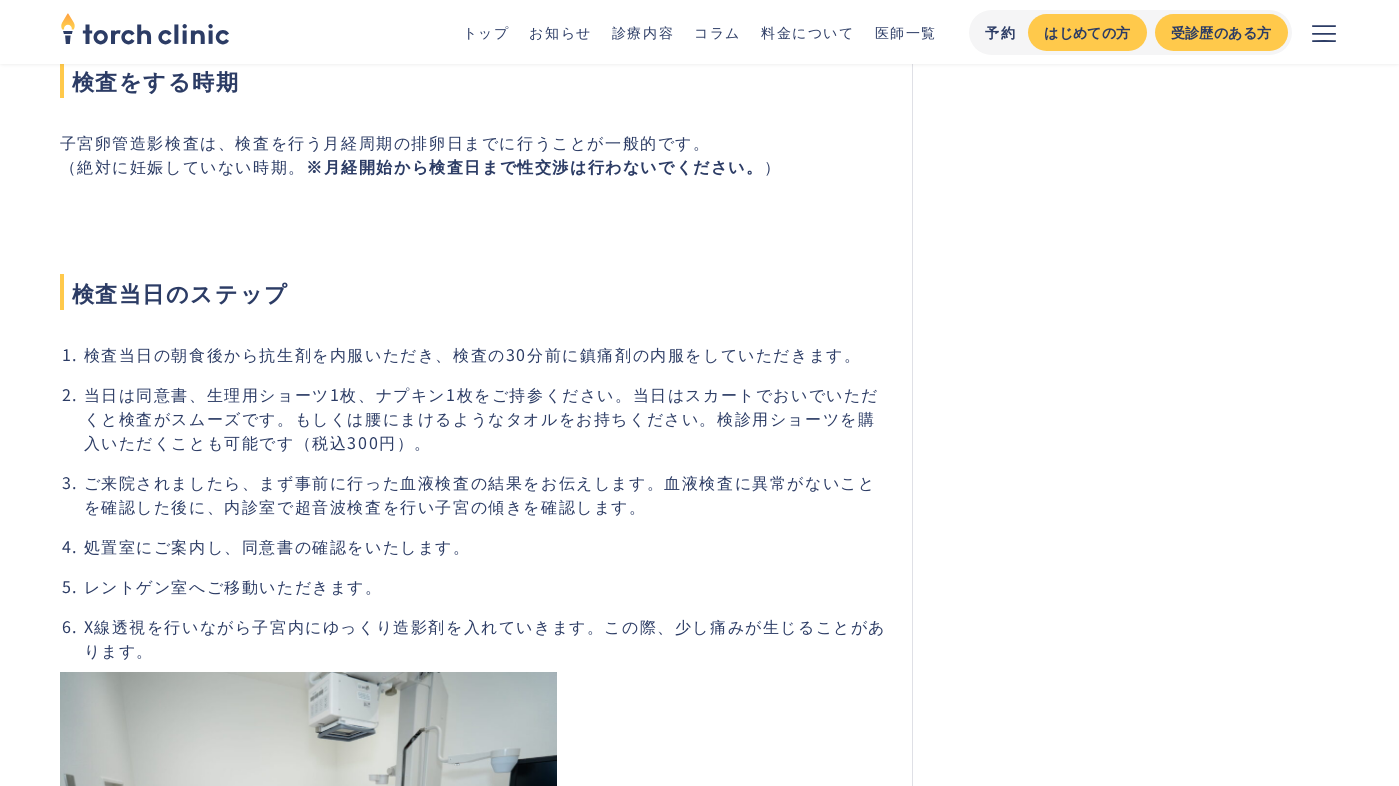 click on "当日は同意書、生理用ショーツ1枚、ナプキン1枚をご持参ください。当日はスカートでおいでいただくと検査がスムーズです。もしくは腰にまけるようなタオルをお持ちください。検診用ショーツを購入いただくことも可能です（税込300円）。" at bounding box center (486, 418) 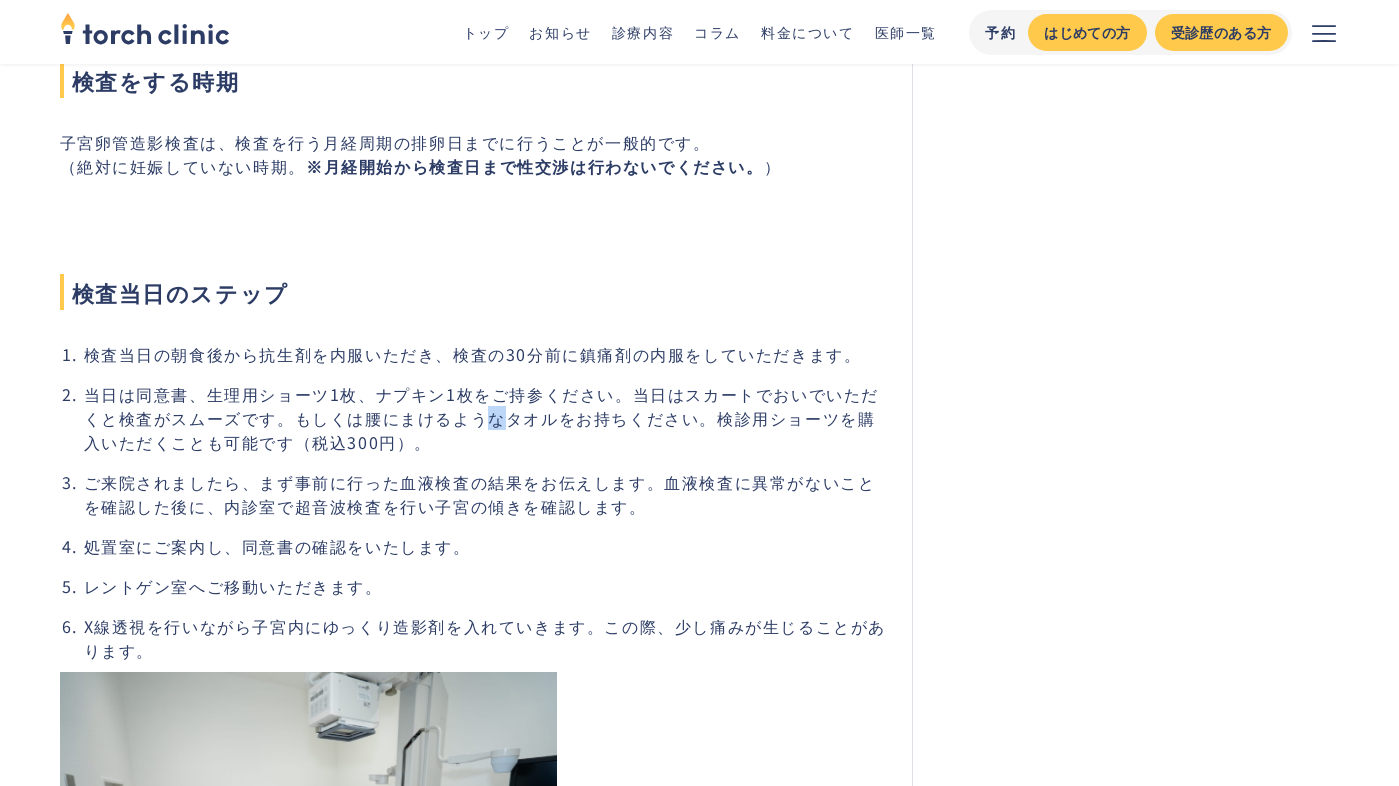 click on "当日は同意書、生理用ショーツ1枚、ナプキン1枚をご持参ください。当日はスカートでおいでいただくと検査がスムーズです。もしくは腰にまけるようなタオルをお持ちください。検診用ショーツを購入いただくことも可能です（税込300円）。" at bounding box center (486, 418) 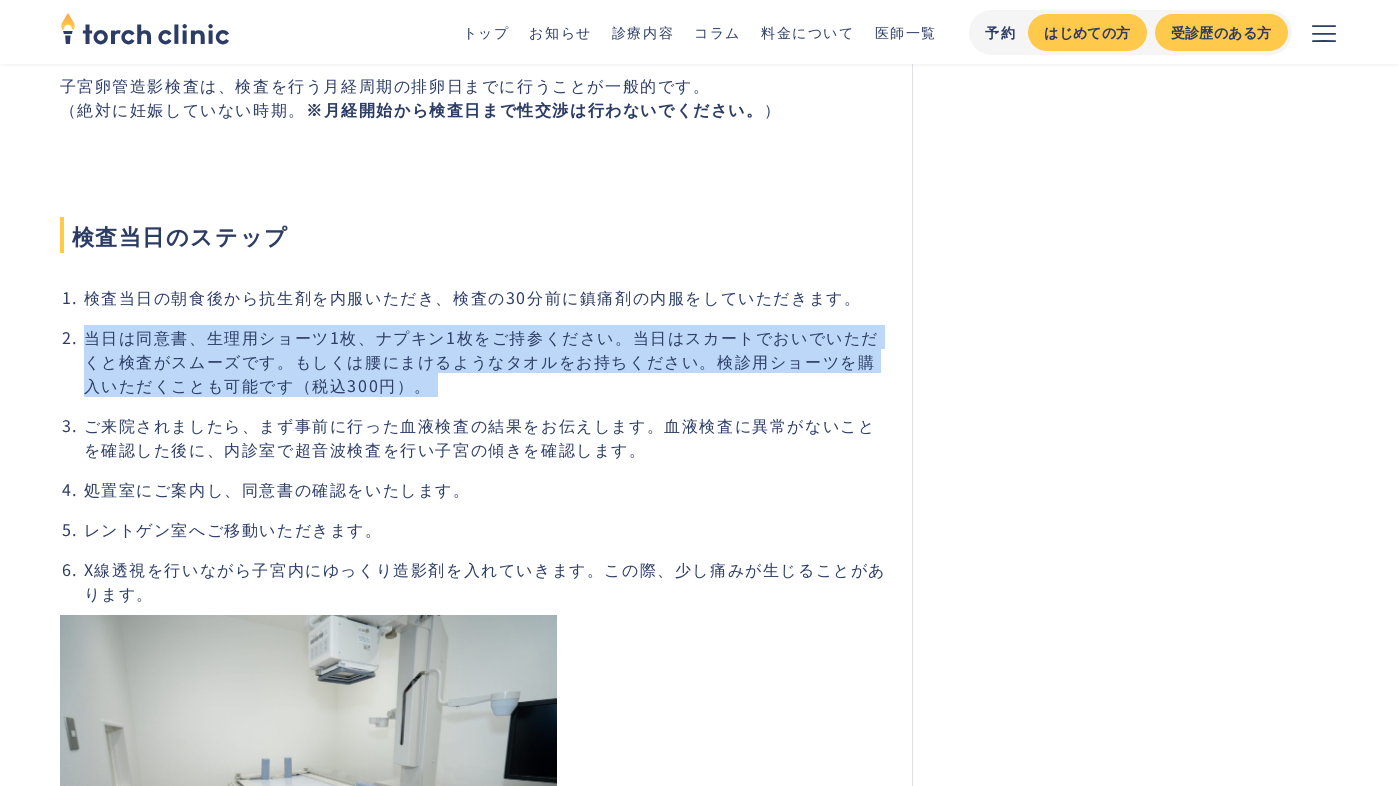 scroll, scrollTop: 3267, scrollLeft: 0, axis: vertical 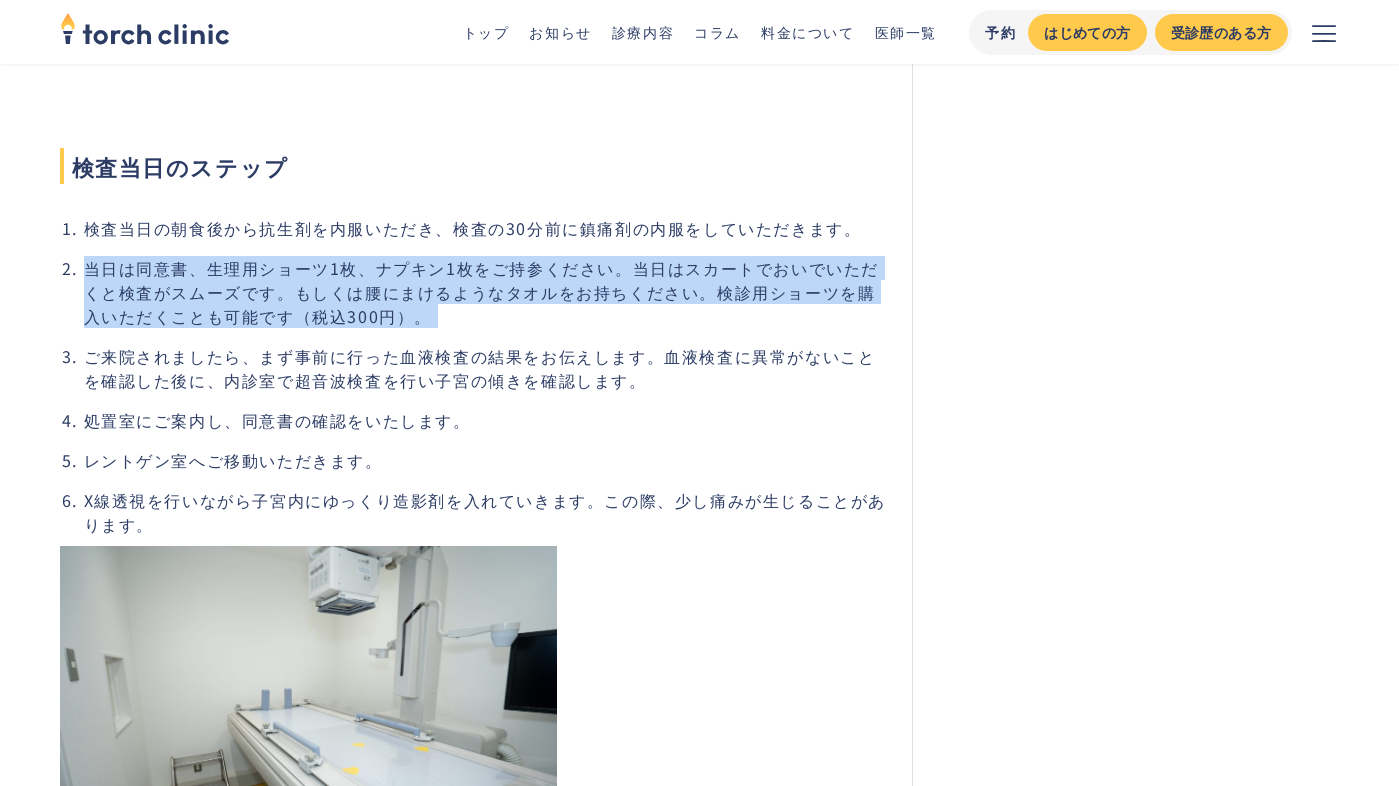 click on "ご来院されましたら、まず事前に行った血液検査の結果をお伝えします。血液検査に異常がないことを確認した後に、内診室で超音波検査を行い子宮の傾きを確認します。" at bounding box center (486, 368) 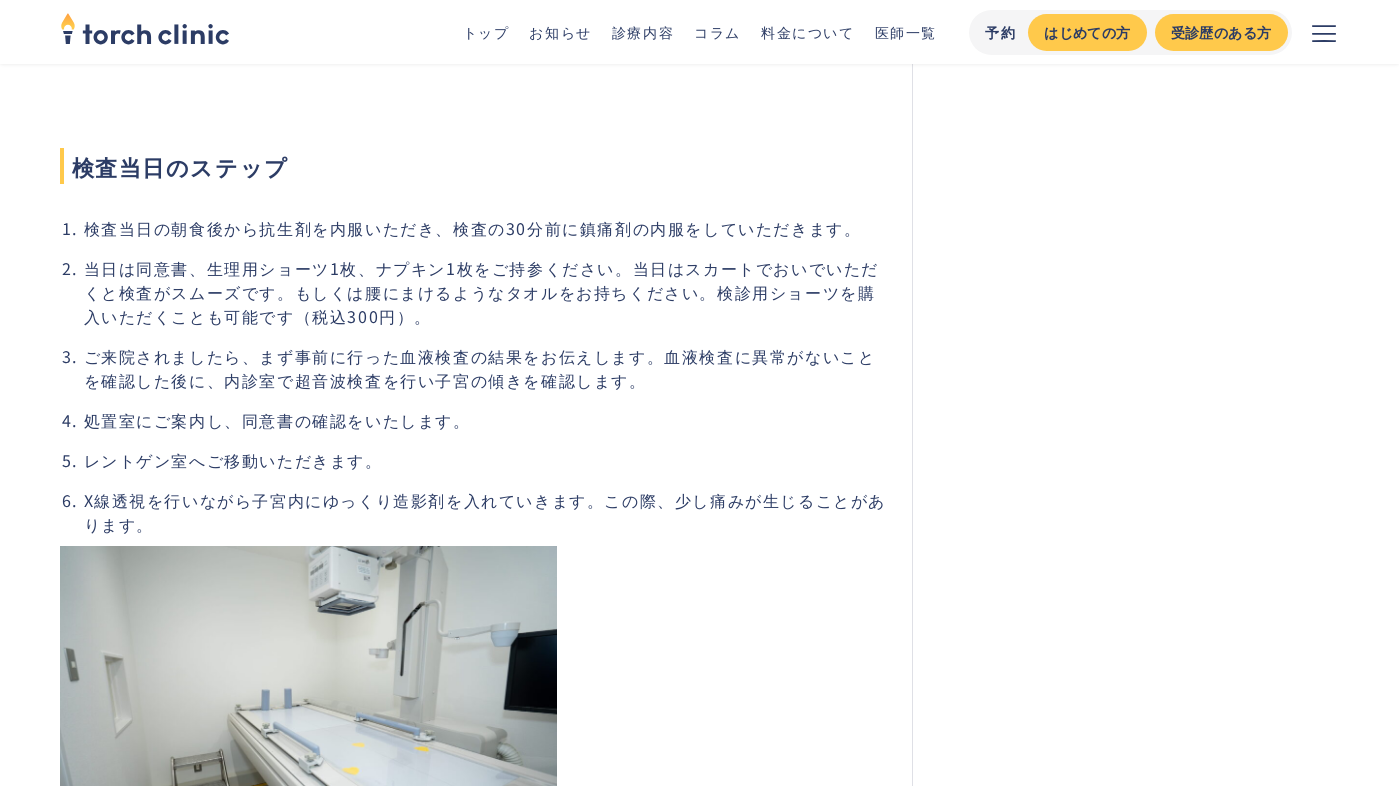 click on "ご来院されましたら、まず事前に行った血液検査の結果をお伝えします。血液検査に異常がないことを確認した後に、内診室で超音波検査を行い子宮の傾きを確認します。" at bounding box center (486, 368) 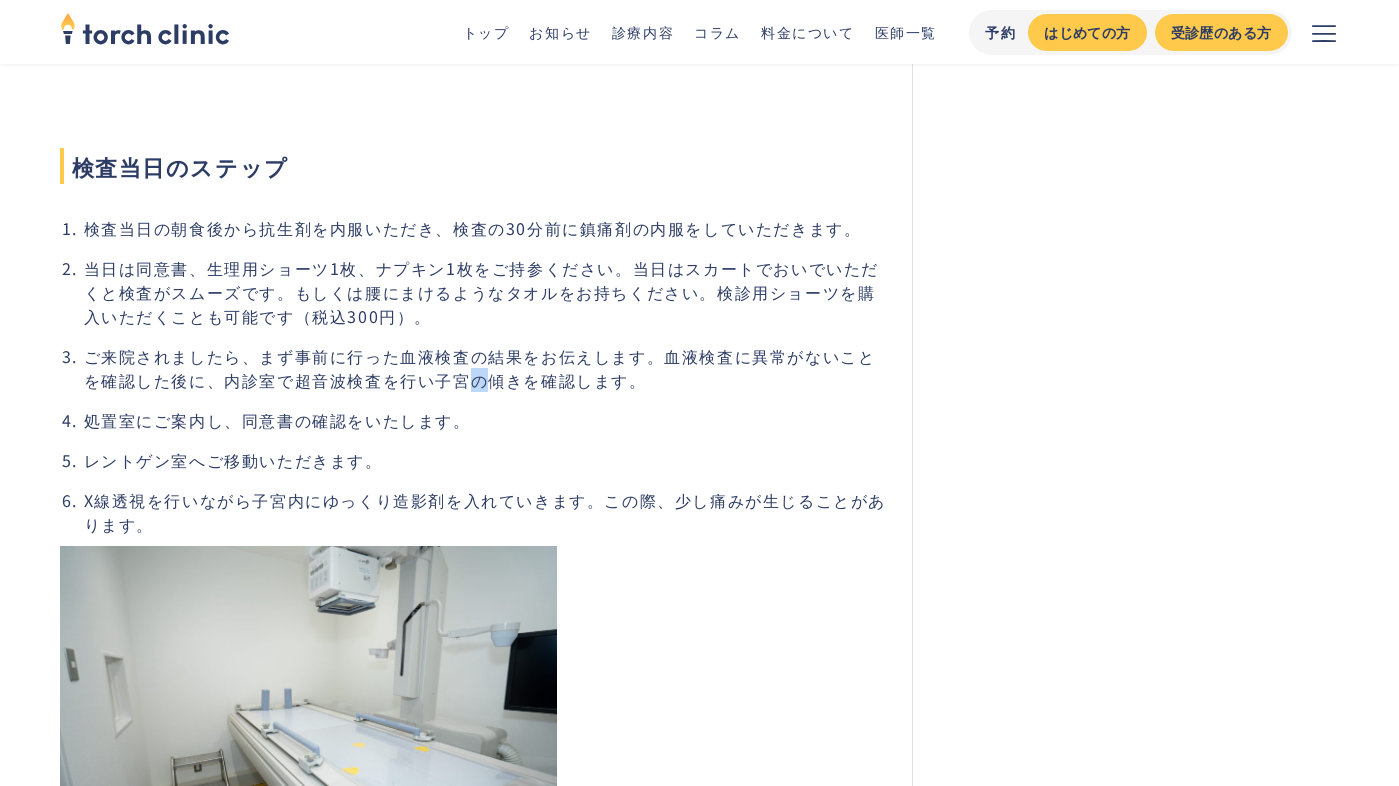 click on "ご来院されましたら、まず事前に行った血液検査の結果をお伝えします。血液検査に異常がないことを確認した後に、内診室で超音波検査を行い子宮の傾きを確認します。" at bounding box center [486, 368] 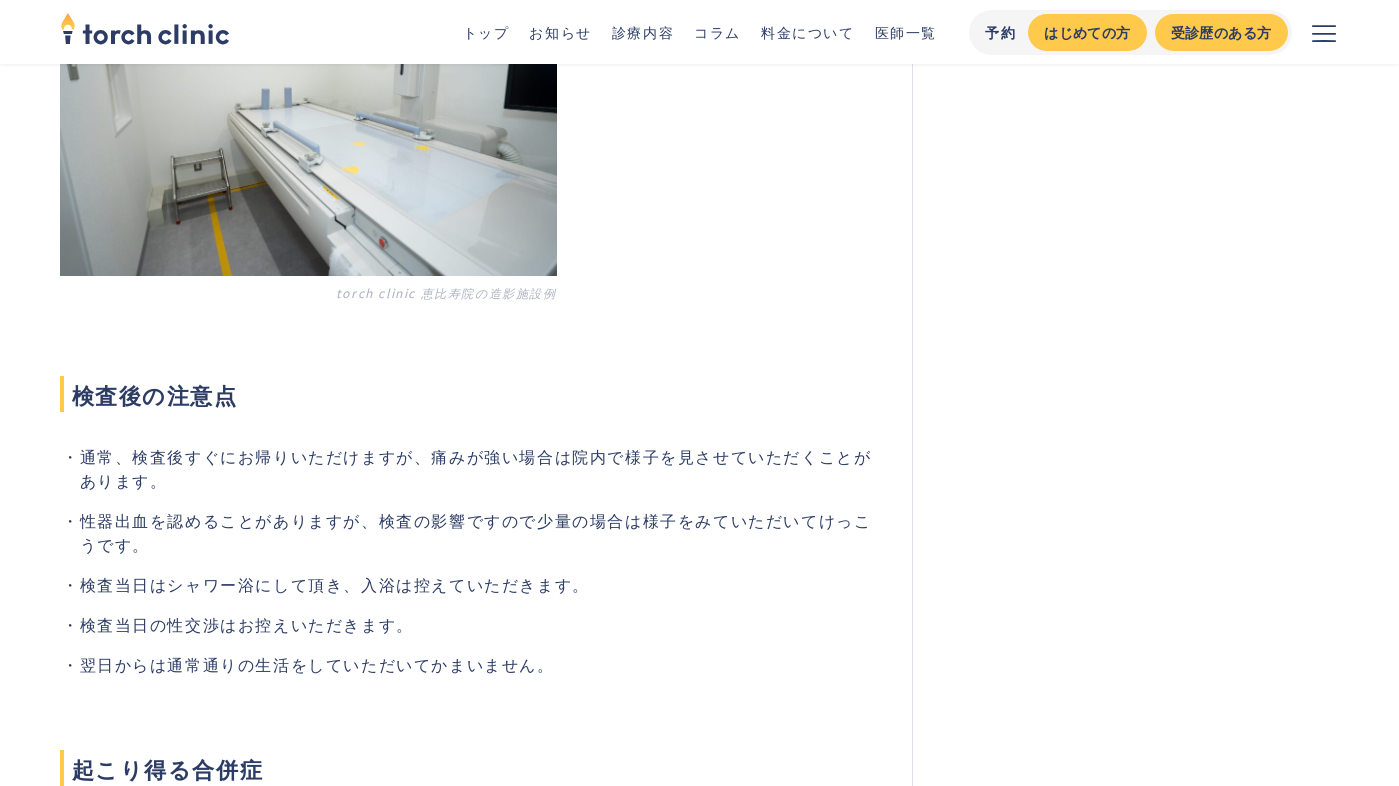 scroll, scrollTop: 3995, scrollLeft: 0, axis: vertical 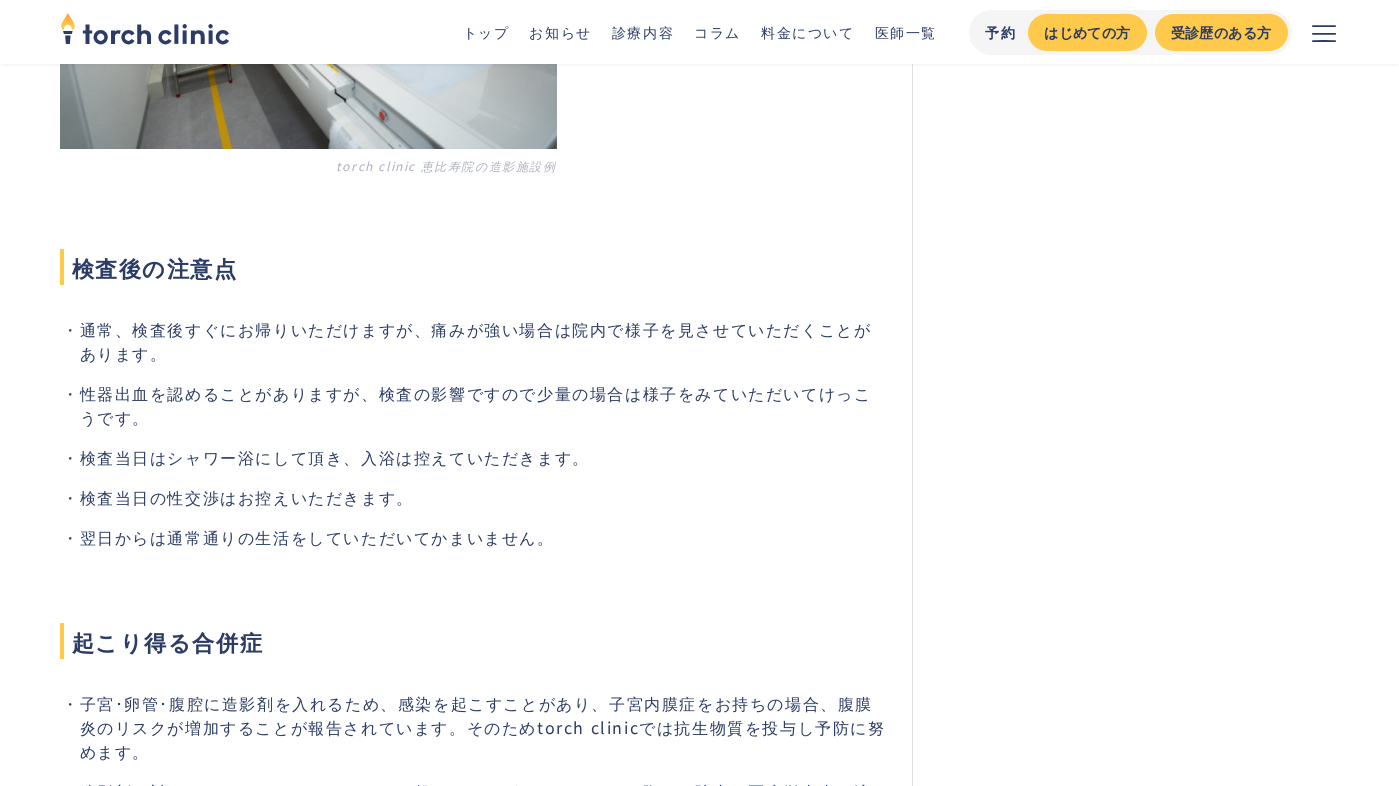 click on "通常、検査後すぐにお帰りいただけますが、痛みが強い場合は院内で様子を見させていただくことがあります。" at bounding box center (484, 341) 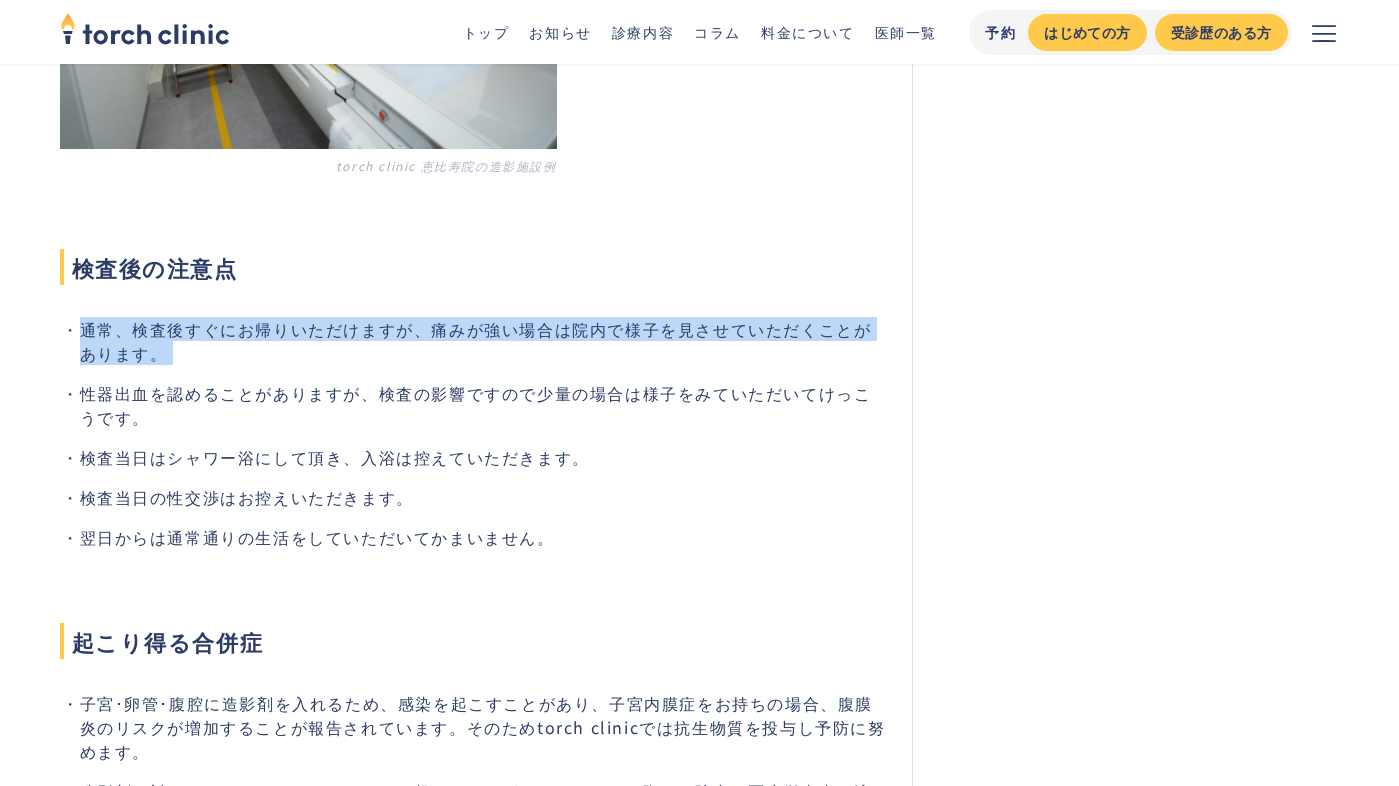 click on "性器出血を認めることがありますが、検査の影響ですので少量の場合は様子をみていただいてけっこうです。" at bounding box center (484, 405) 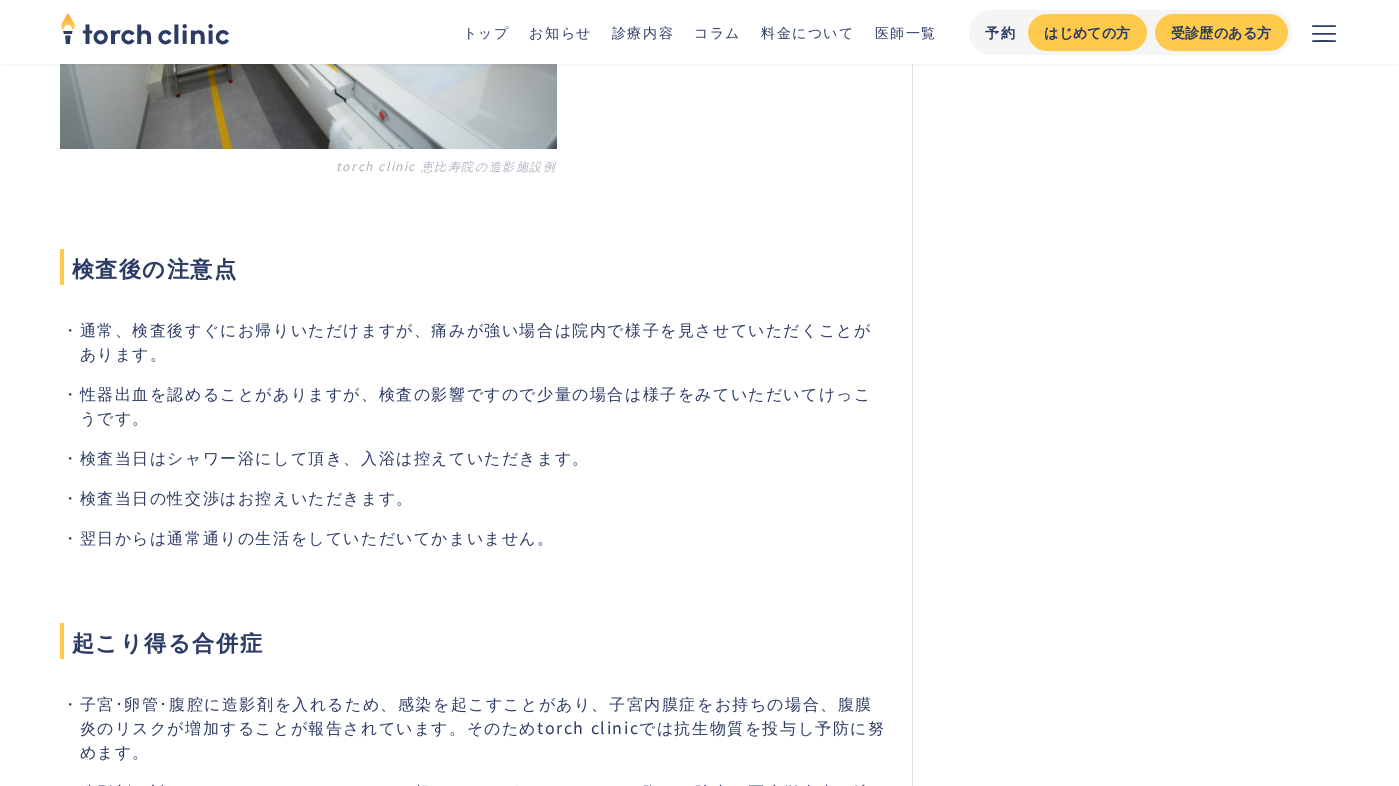 click on "性器出血を認めることがありますが、検査の影響ですので少量の場合は様子をみていただいてけっこうです。" at bounding box center [484, 405] 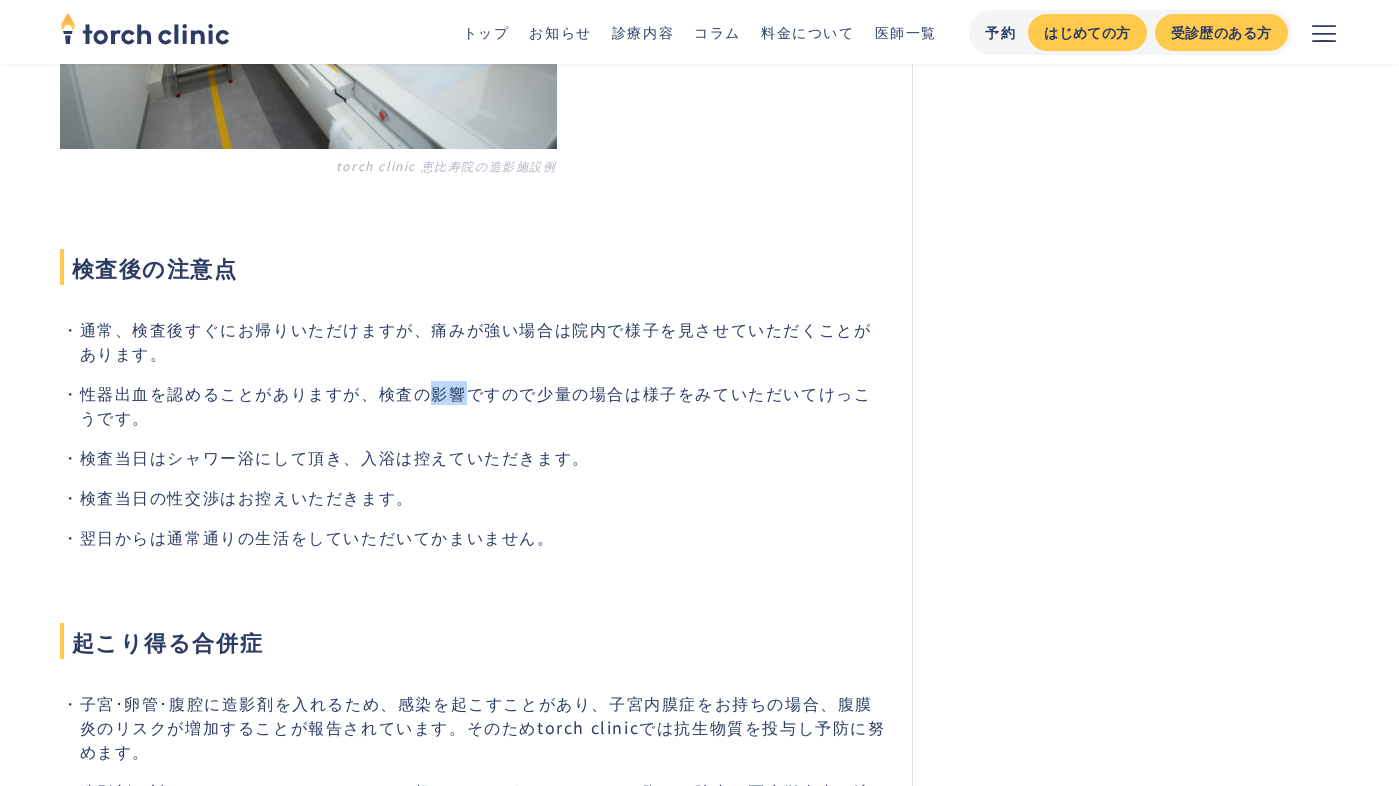 click on "性器出血を認めることがありますが、検査の影響ですので少量の場合は様子をみていただいてけっこうです。" at bounding box center (484, 405) 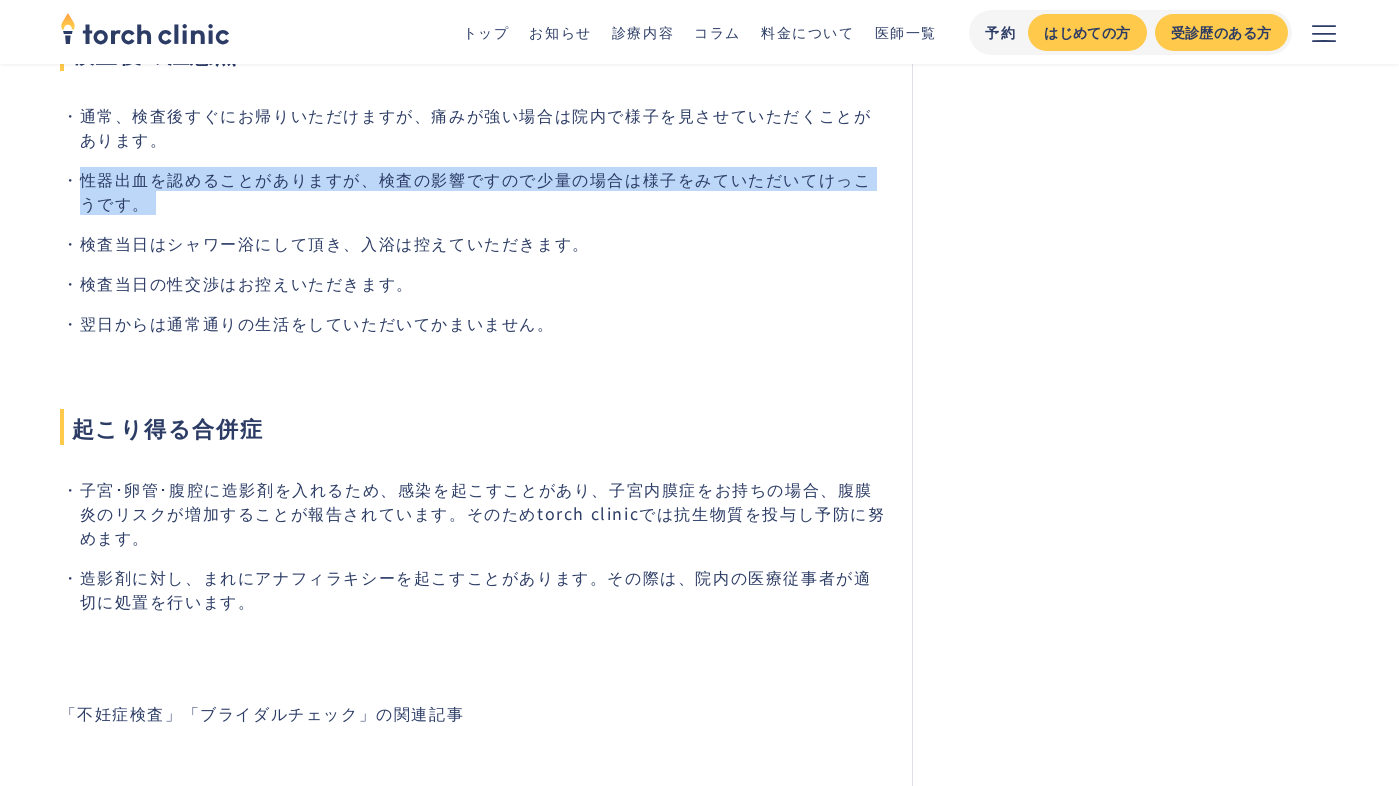 scroll, scrollTop: 4262, scrollLeft: 0, axis: vertical 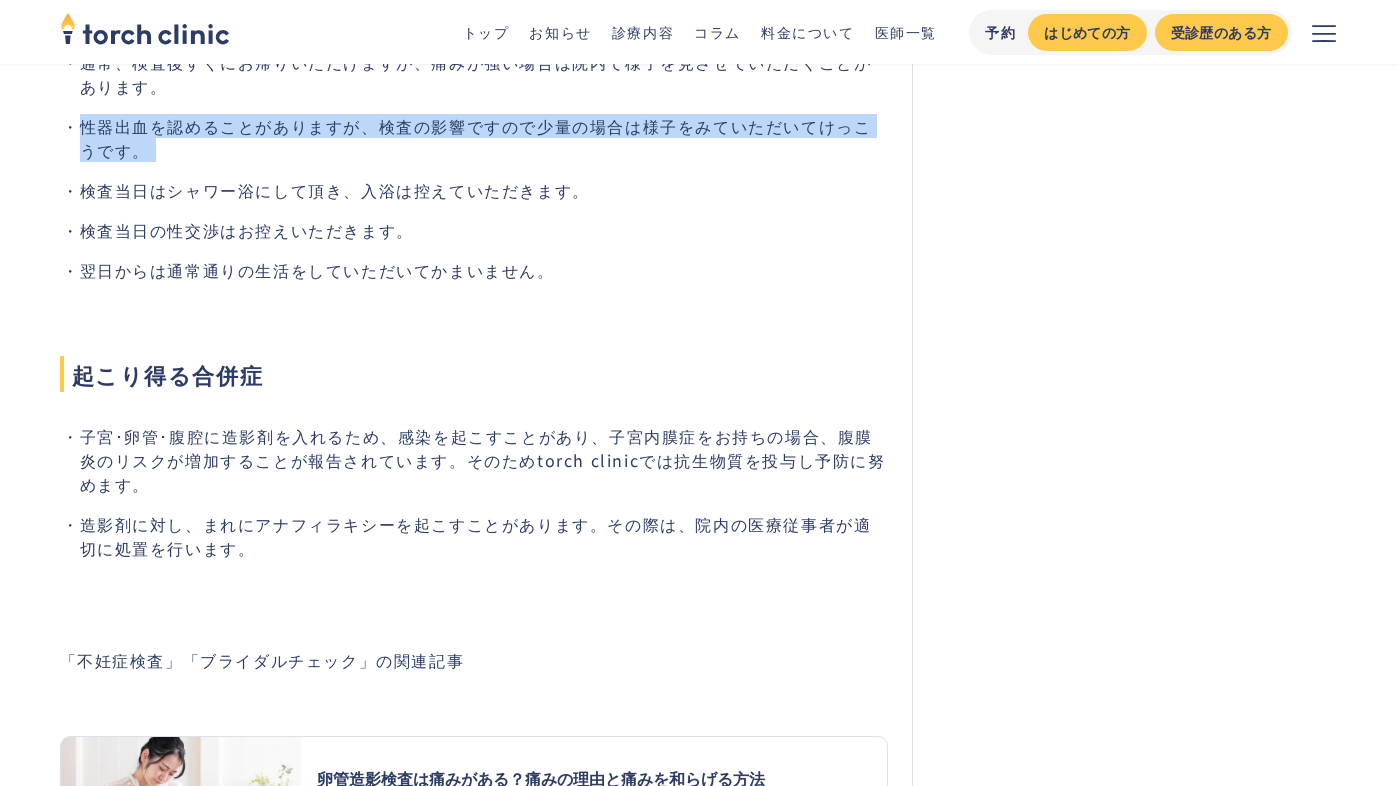 click on "子宮･卵管･腹腔に造影剤を入れるため、感染を起こすことがあり、子宮内膜症をお持ちの場合、腹膜炎のリスクが増加することが報告されています。そのためtorch clinicでは抗生物質を投与し予防に努めます。" at bounding box center (484, 460) 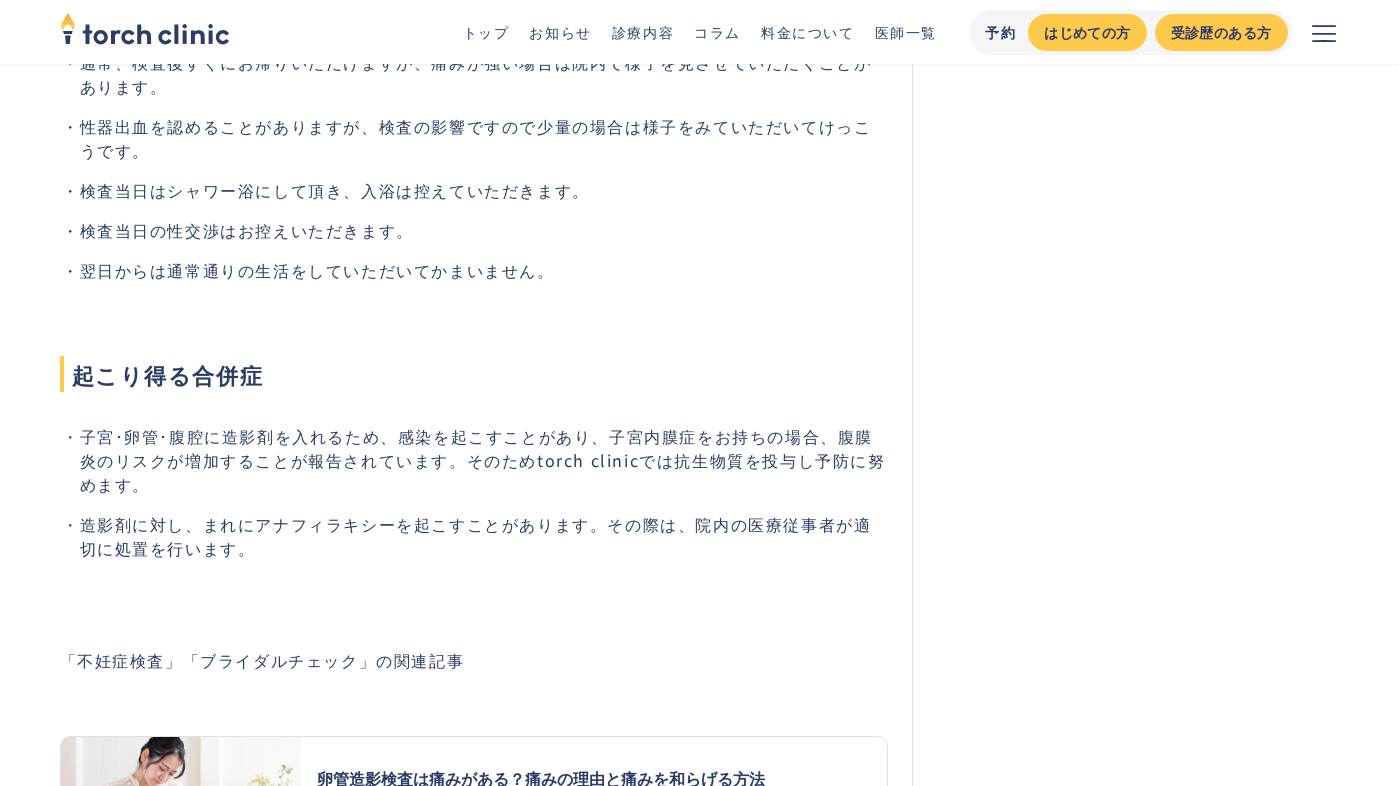 click on "子宮･卵管･腹腔に造影剤を入れるため、感染を起こすことがあり、子宮内膜症をお持ちの場合、腹膜炎のリスクが増加することが報告されています。そのためtorch clinicでは抗生物質を投与し予防に努めます。" at bounding box center (484, 460) 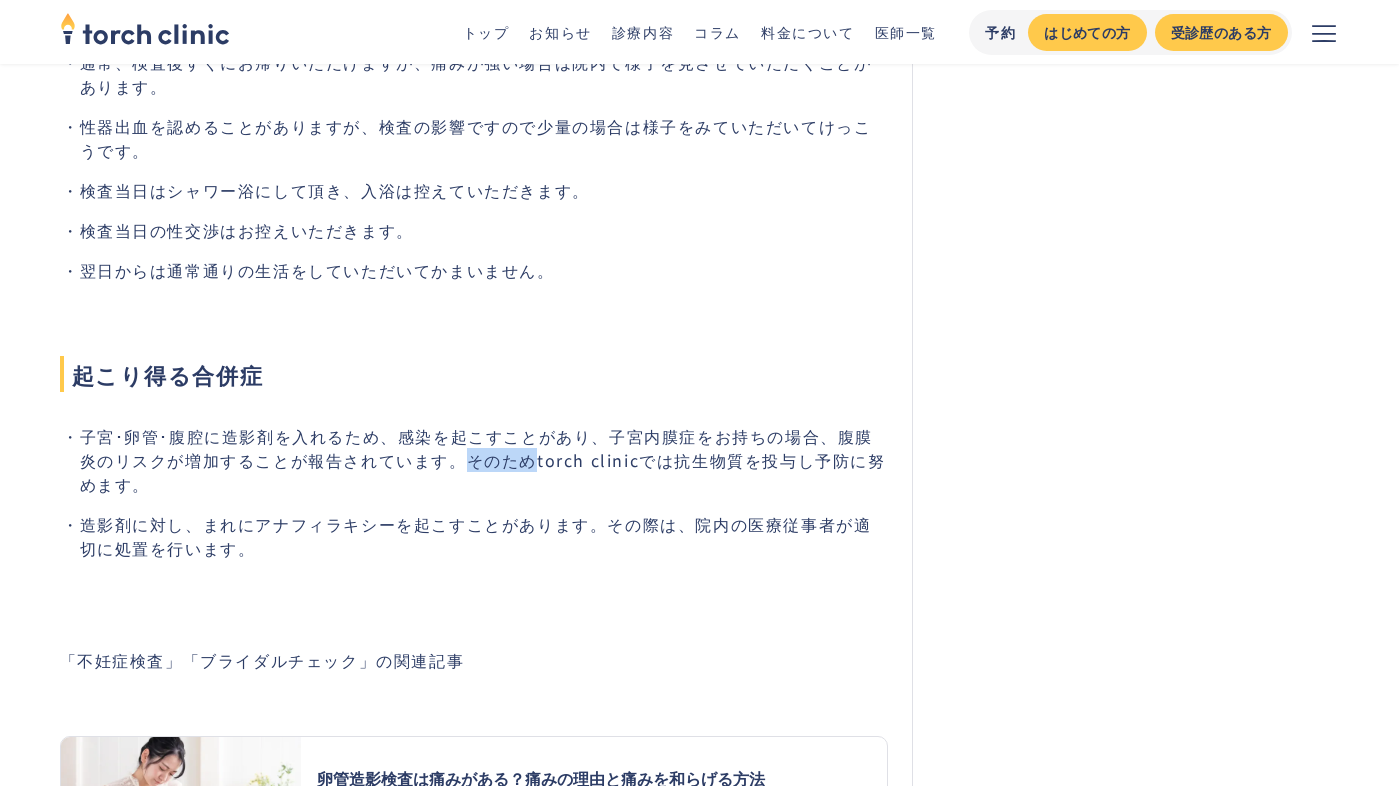 click on "子宮･卵管･腹腔に造影剤を入れるため、感染を起こすことがあり、子宮内膜症をお持ちの場合、腹膜炎のリスクが増加することが報告されています。そのためtorch clinicでは抗生物質を投与し予防に努めます。" at bounding box center (484, 460) 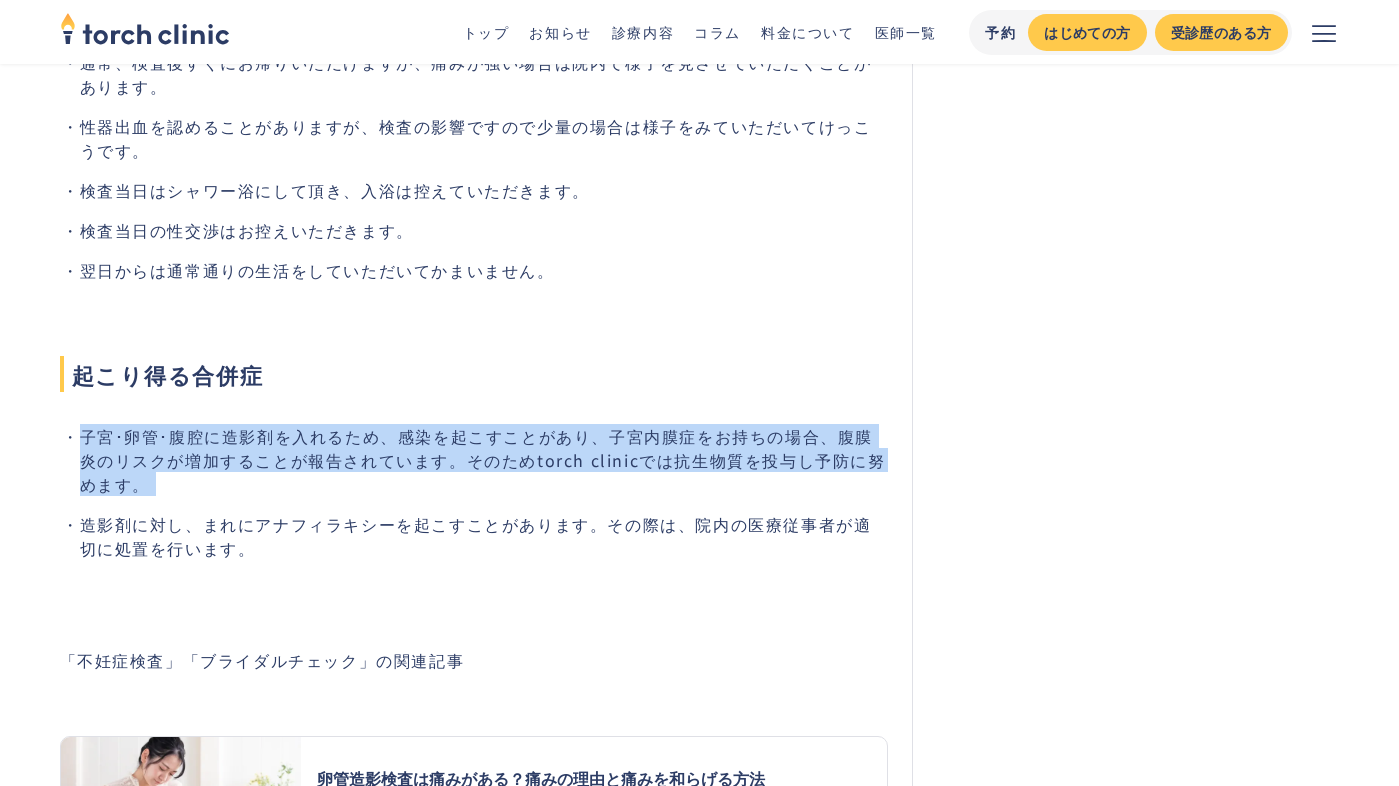 scroll, scrollTop: 4327, scrollLeft: 0, axis: vertical 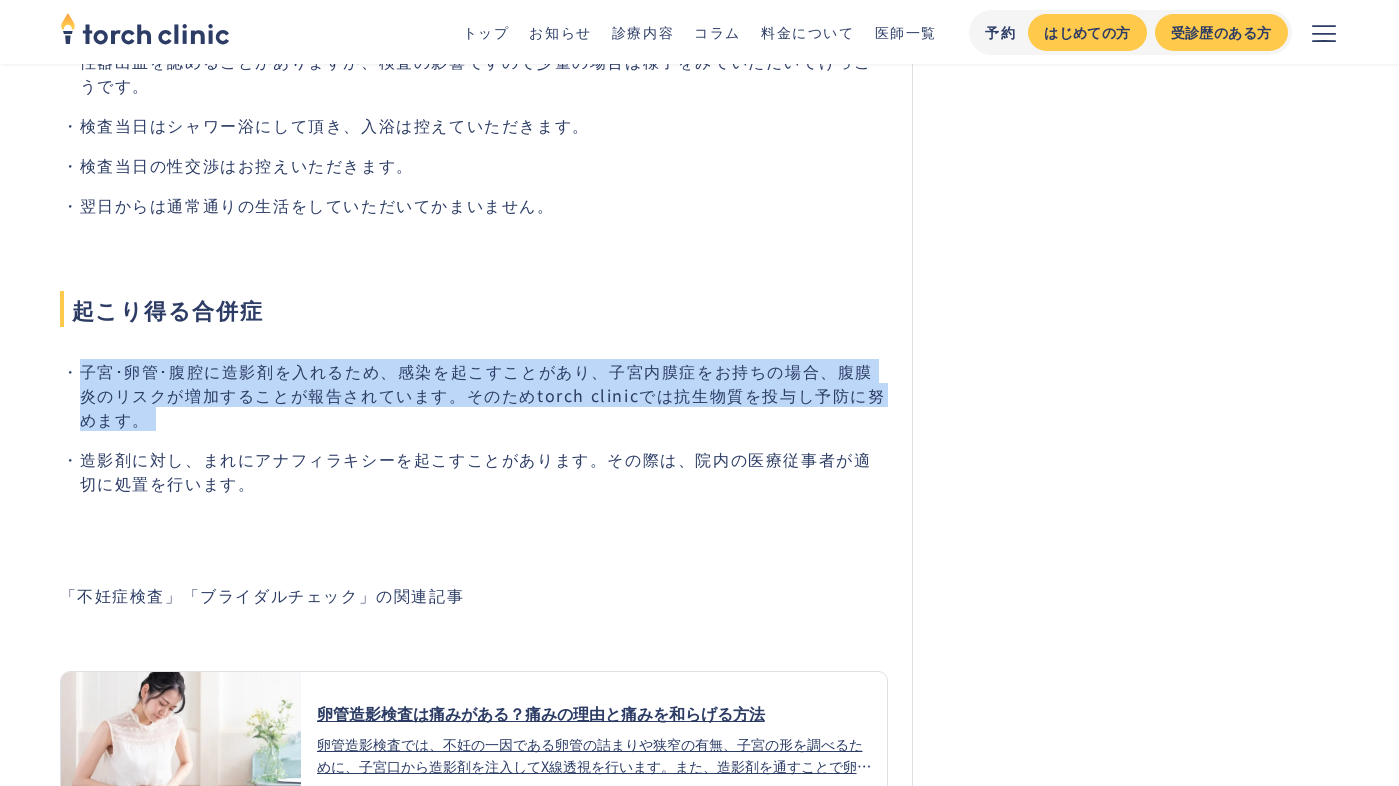 click on "造影剤に対し、まれにアナフィラキシーを起こすことがあります。その際は、院内の医療従事者が適切に処置を行います。" at bounding box center [484, 471] 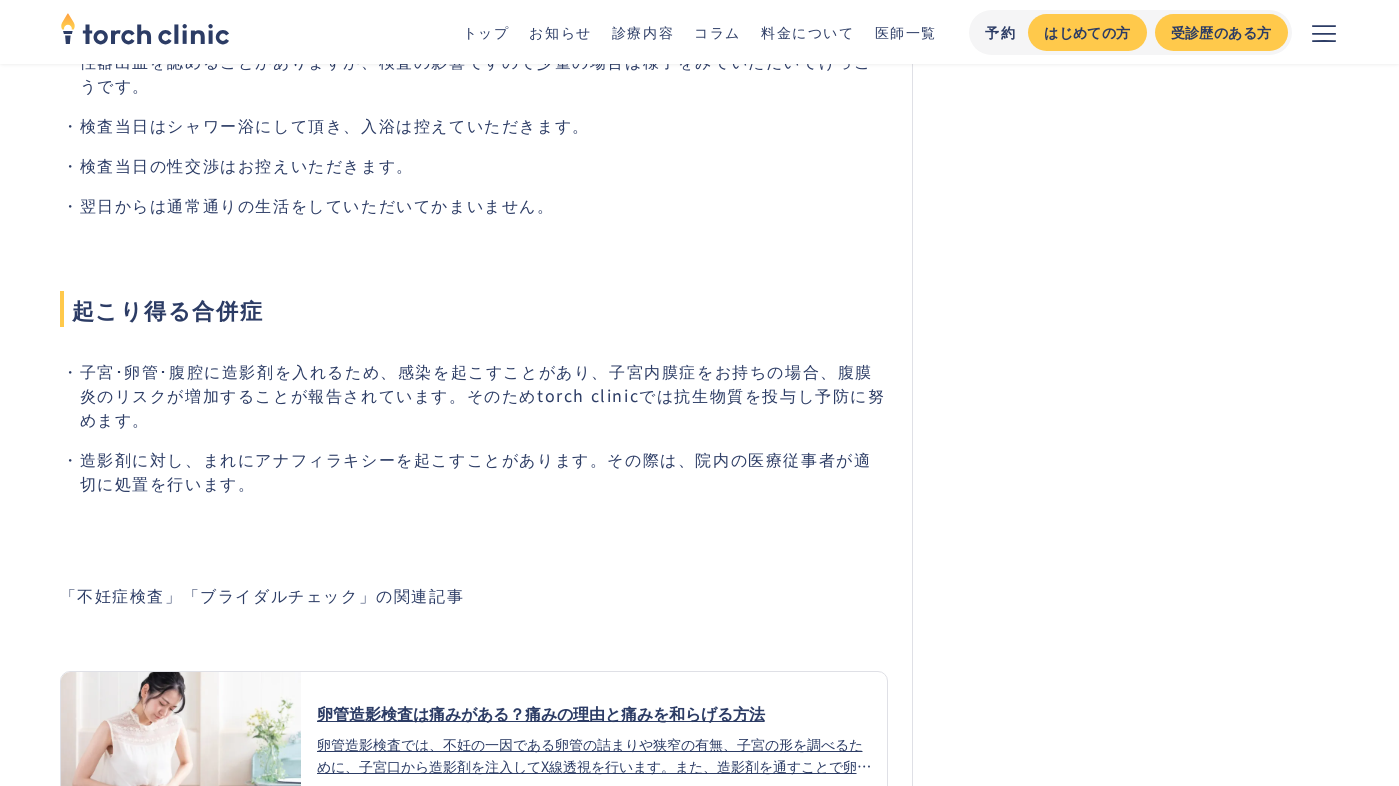 click on "造影剤に対し、まれにアナフィラキシーを起こすことがあります。その際は、院内の医療従事者が適切に処置を行います。" at bounding box center (484, 471) 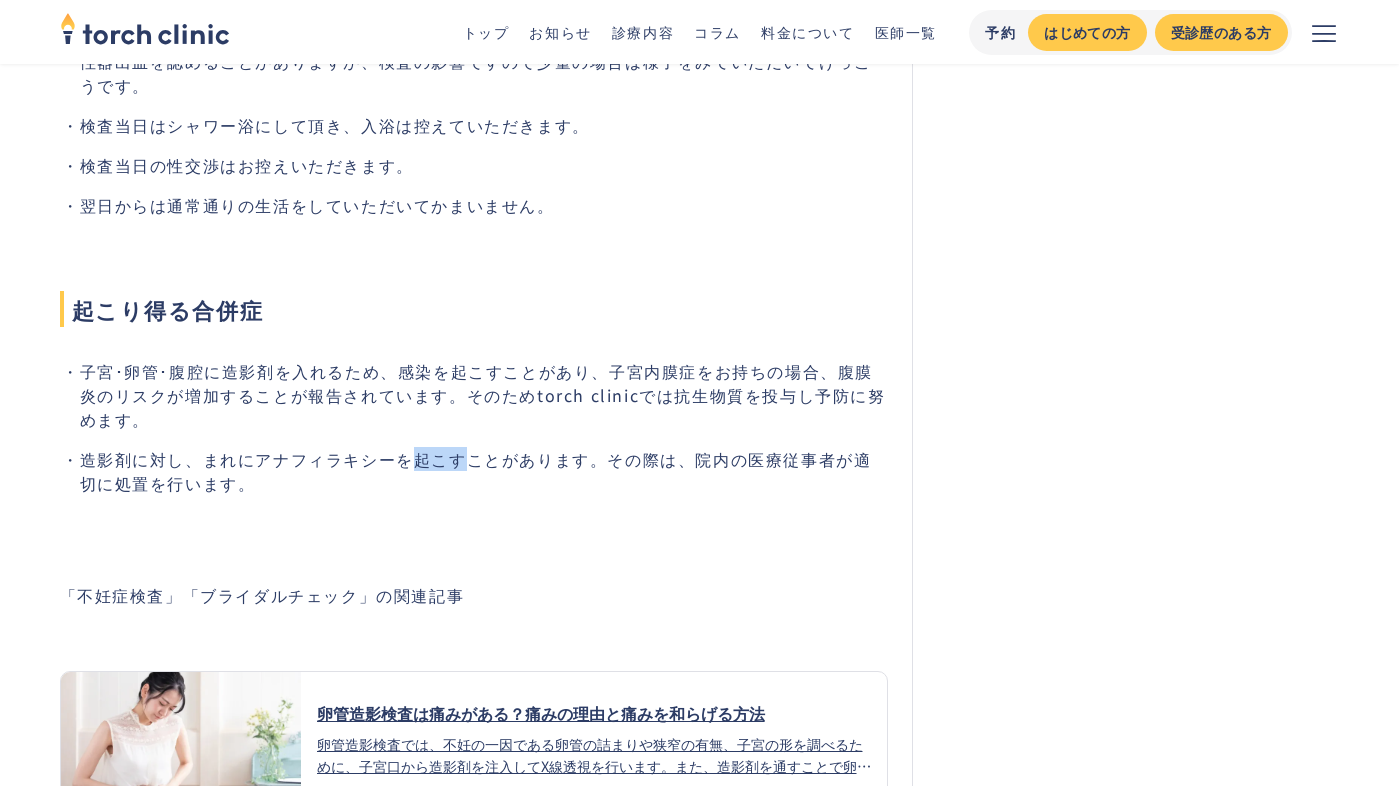 click on "造影剤に対し、まれにアナフィラキシーを起こすことがあります。その際は、院内の医療従事者が適切に処置を行います。" at bounding box center (484, 471) 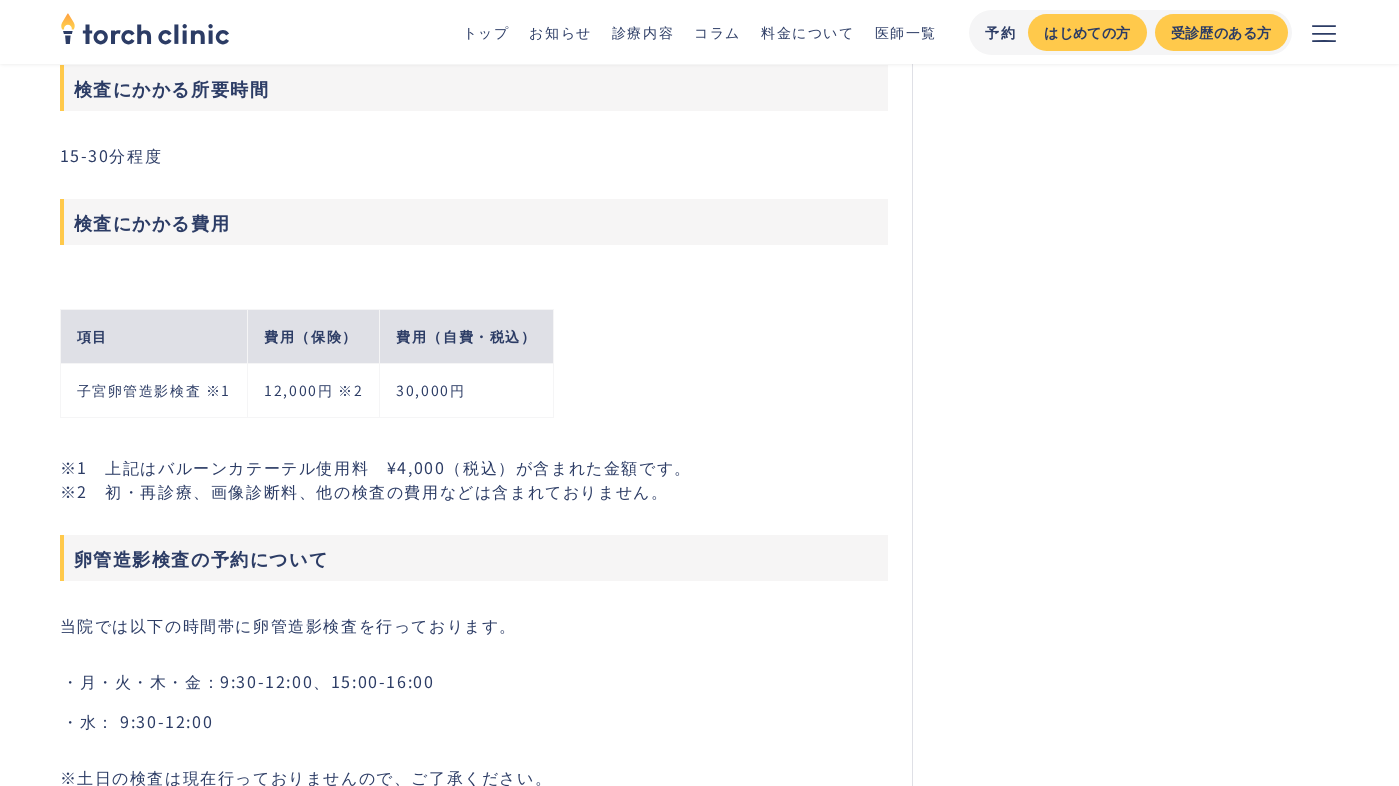 scroll, scrollTop: 1361, scrollLeft: 0, axis: vertical 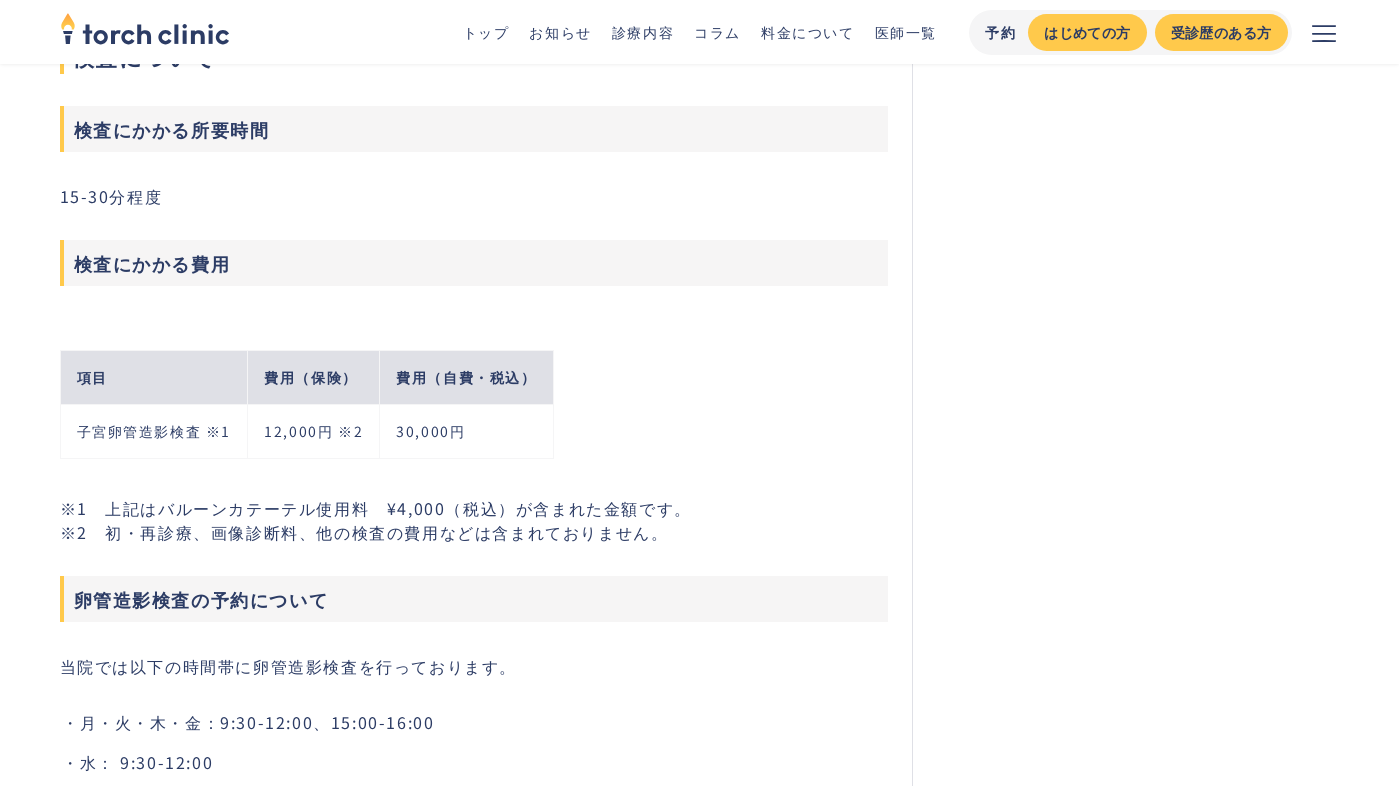 click on "項目" at bounding box center (154, 377) 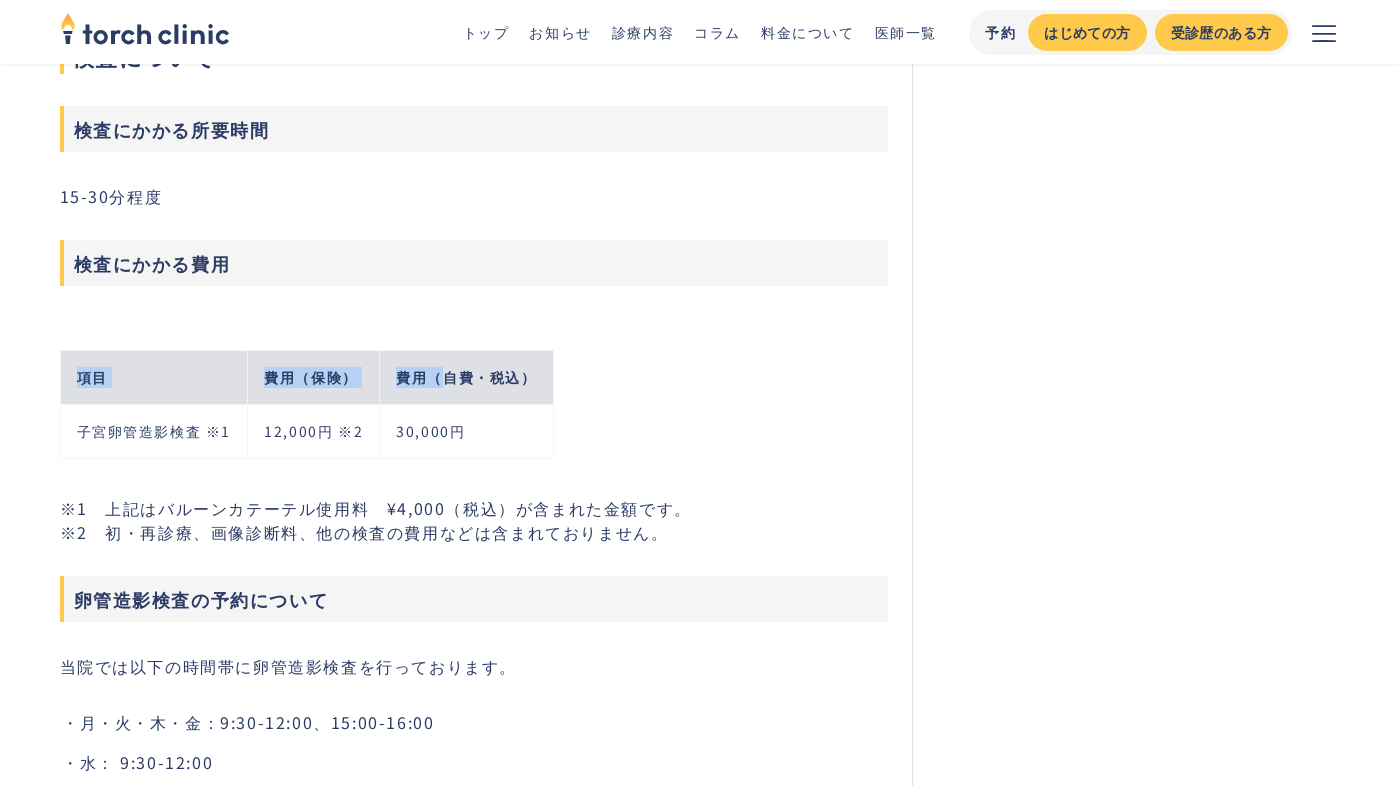 drag, startPoint x: 73, startPoint y: 382, endPoint x: 434, endPoint y: 387, distance: 361.03464 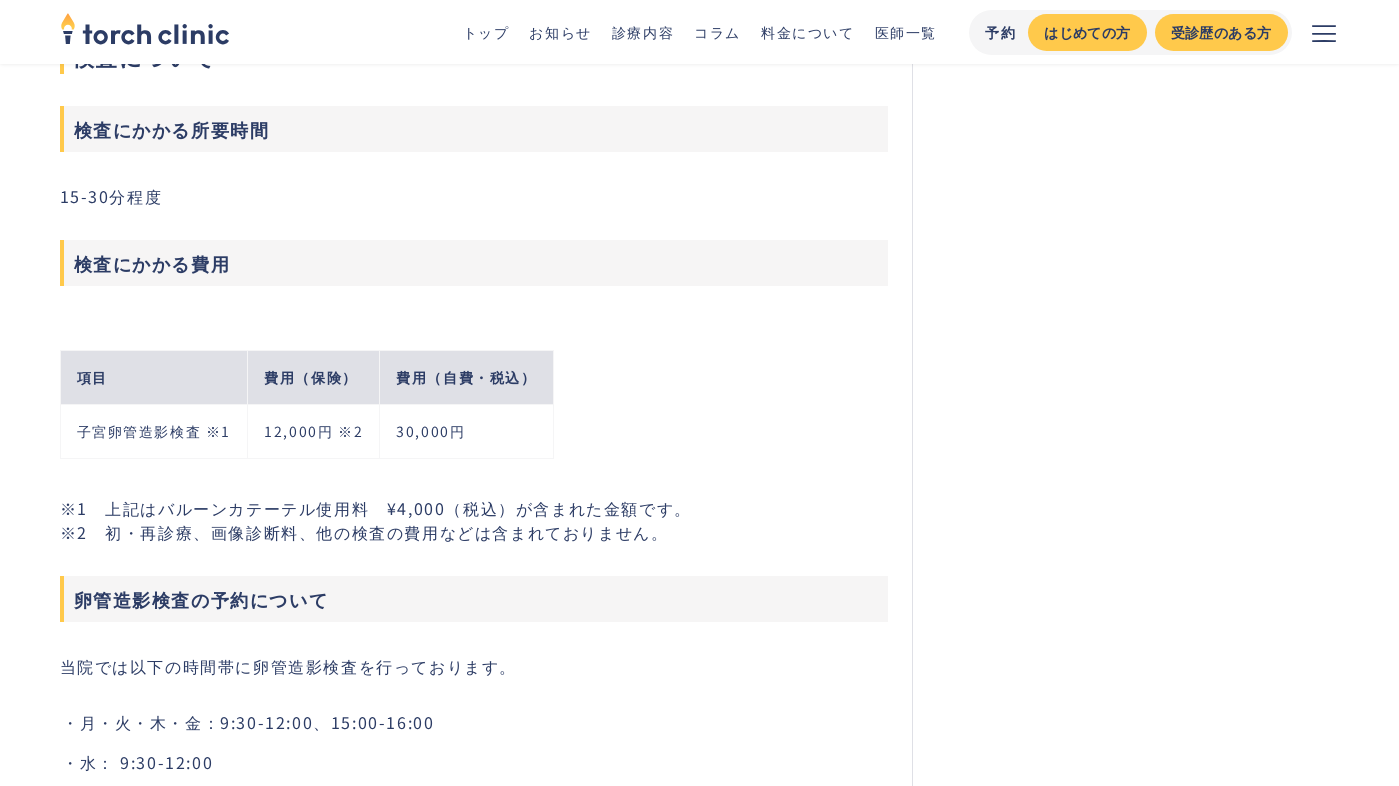 click on "30,000円" at bounding box center (466, 431) 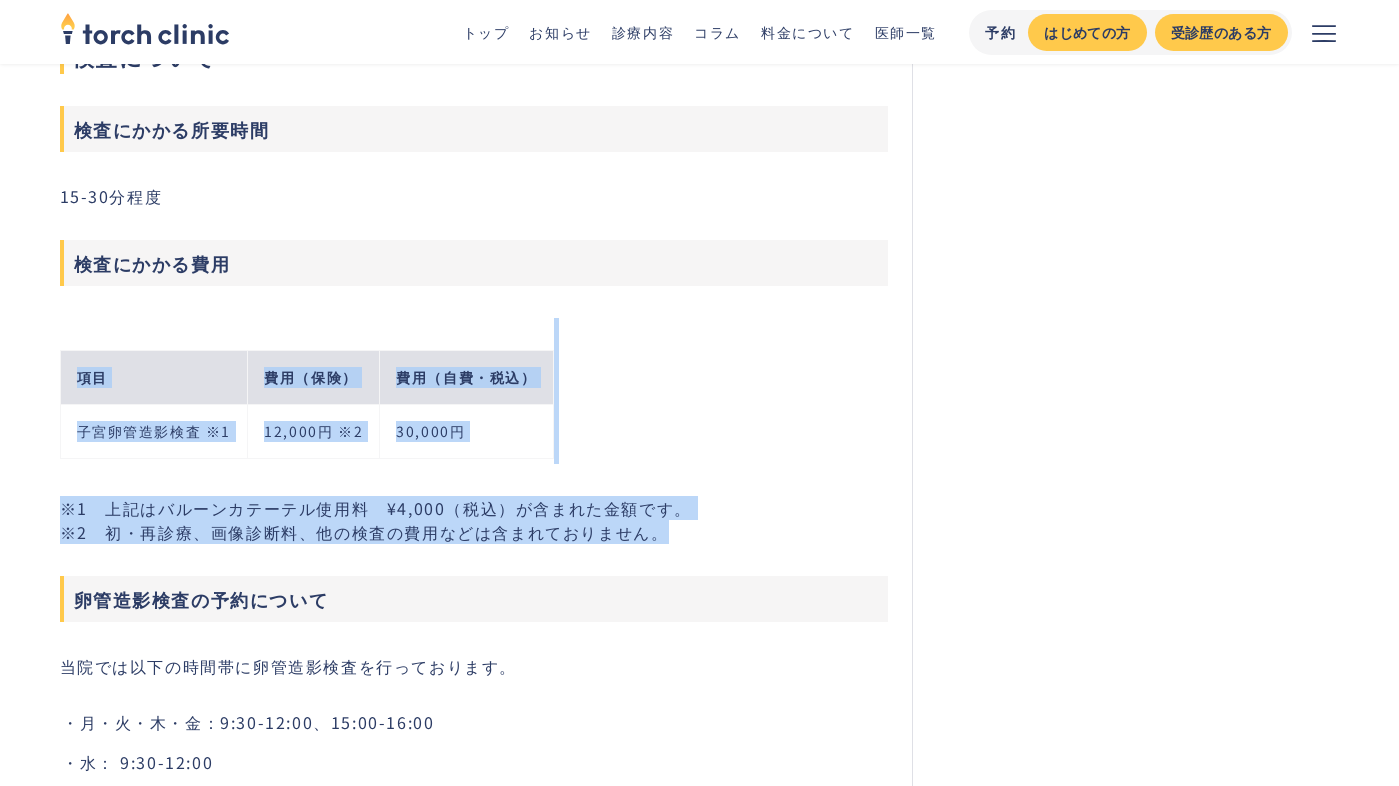 drag, startPoint x: 79, startPoint y: 377, endPoint x: 709, endPoint y: 539, distance: 650.4952 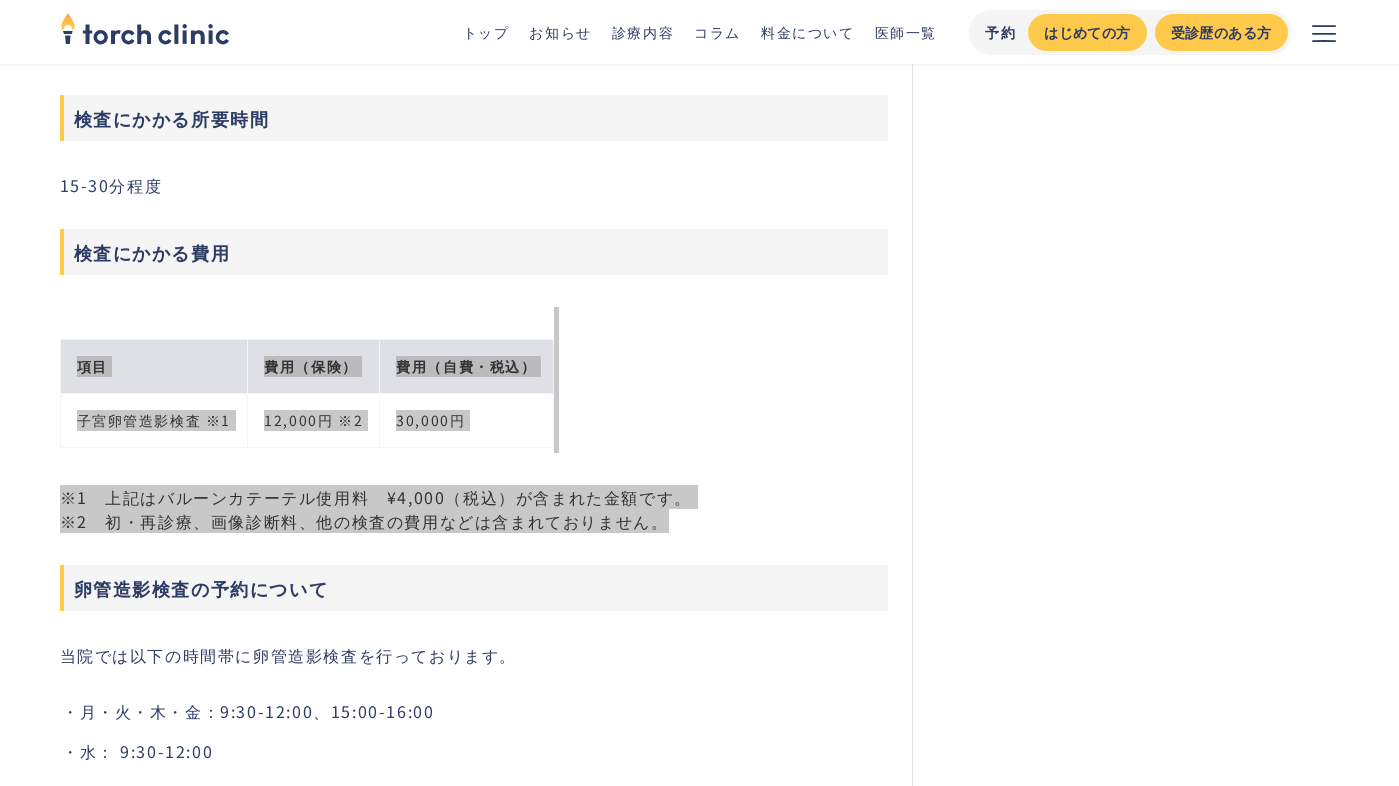 scroll, scrollTop: 1370, scrollLeft: 0, axis: vertical 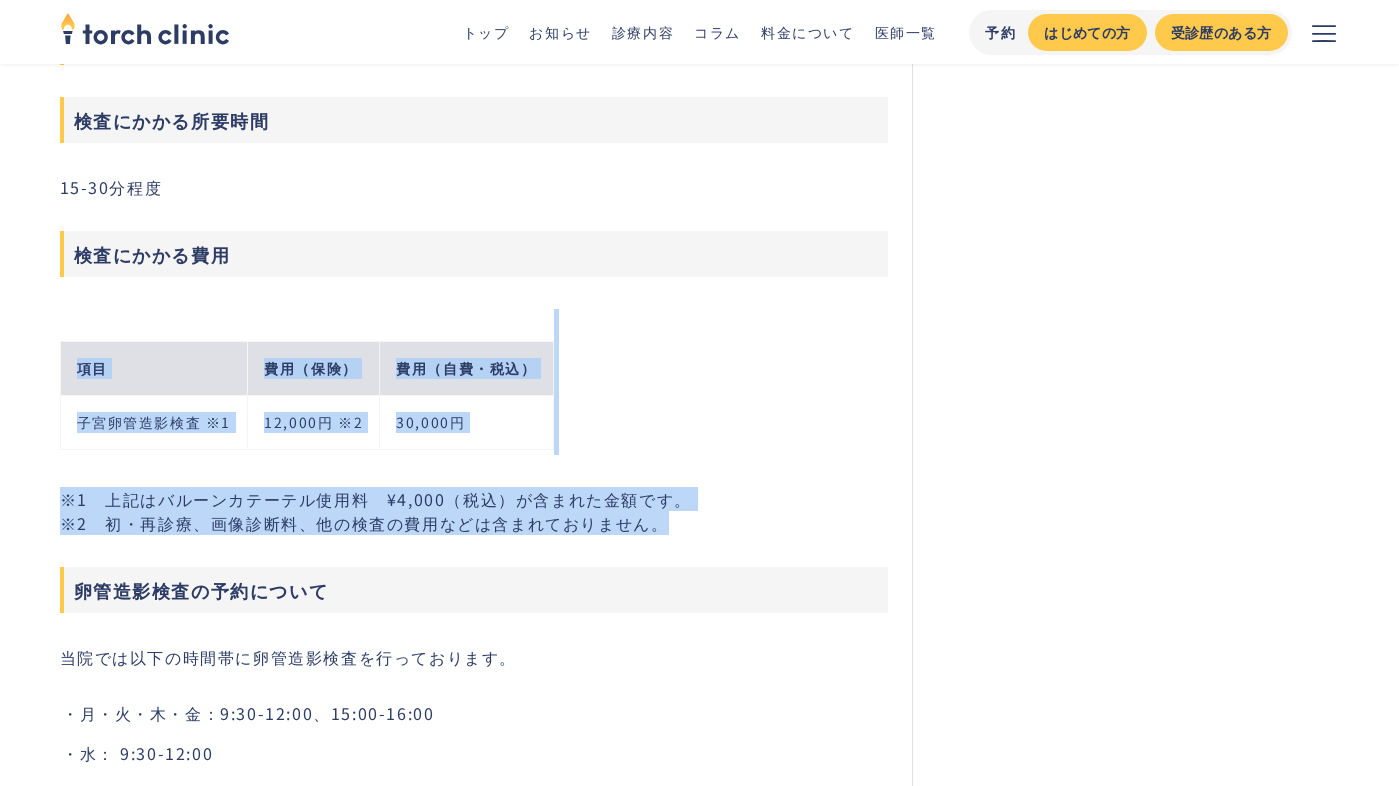click on "※1　上記はバルーンカテーテル使用料　¥4,000（税込）が含まれた金額です。 ※2　初・再診療、画像診断料、他の検査の費用などは含まれておりません。" at bounding box center [474, 511] 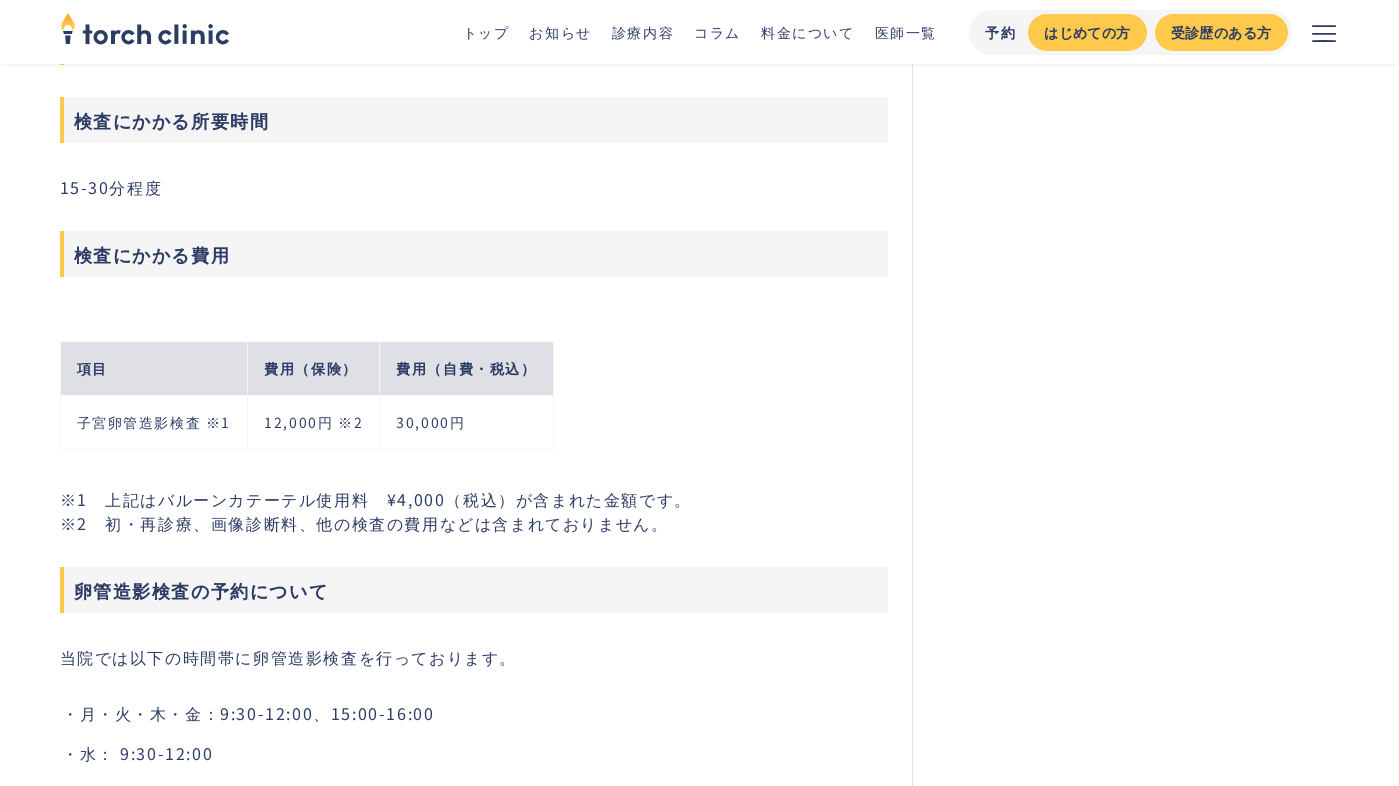click on "※1　上記はバルーンカテーテル使用料　¥4,000（税込）が含まれた金額です。 ※2　初・再診療、画像診断料、他の検査の費用などは含まれておりません。" at bounding box center [474, 511] 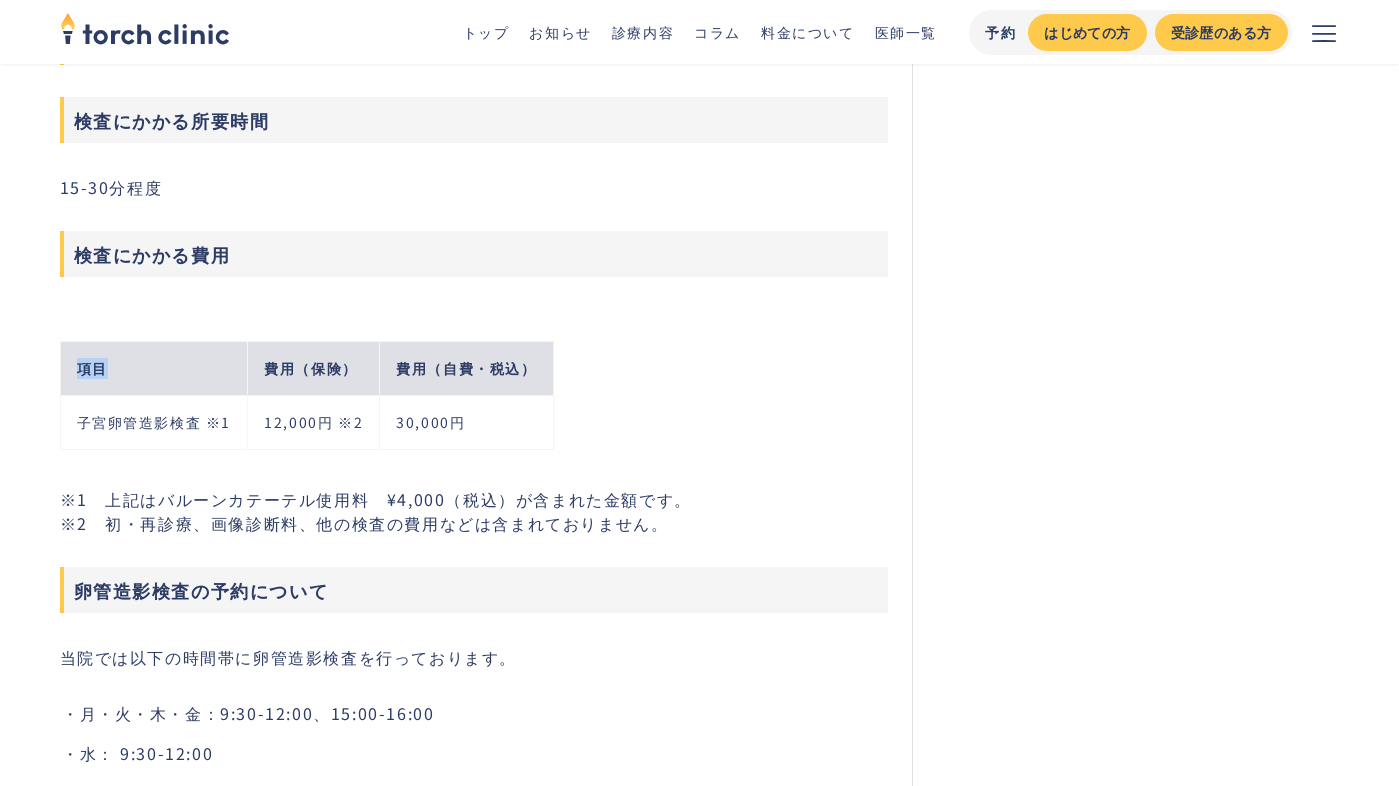 drag, startPoint x: 61, startPoint y: 356, endPoint x: 185, endPoint y: 361, distance: 124.10077 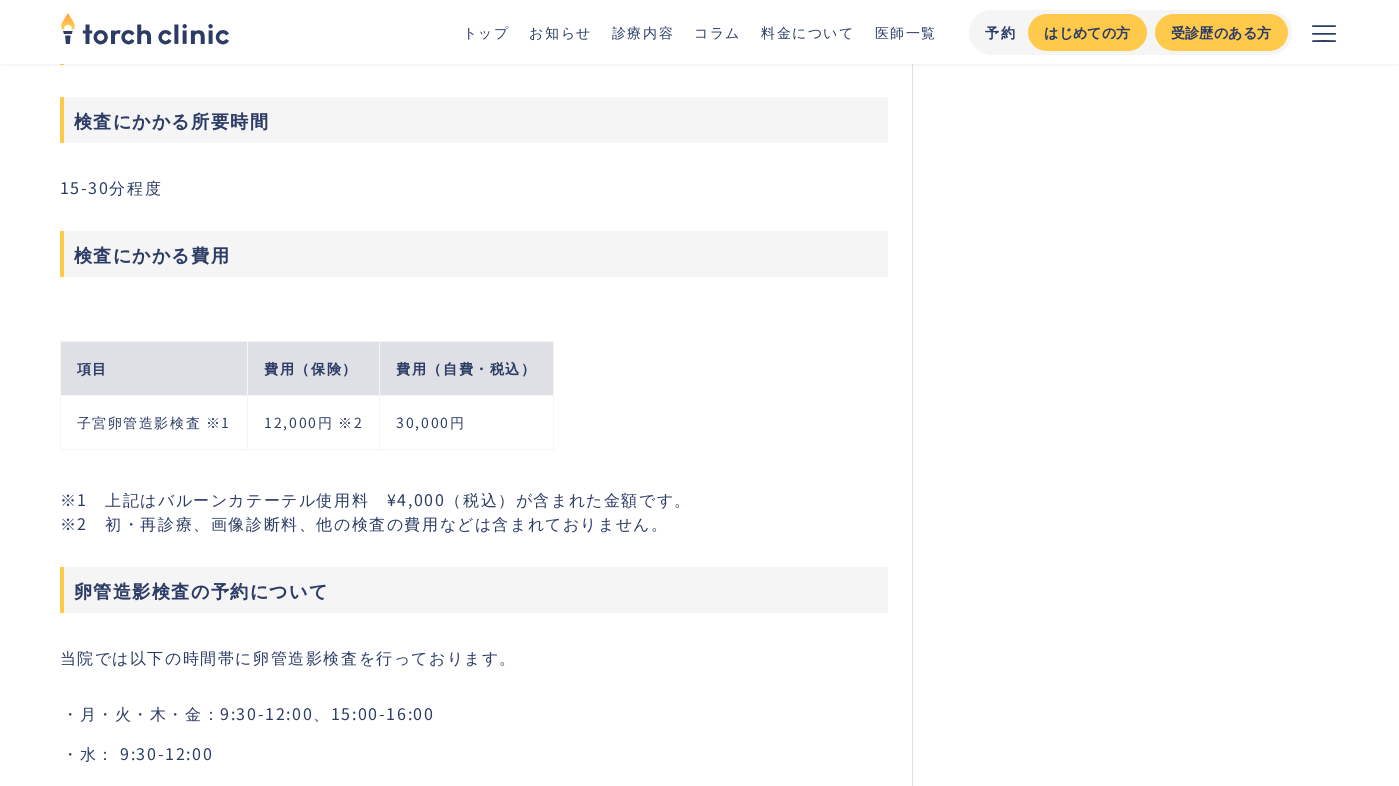 click on "項目" at bounding box center (154, 368) 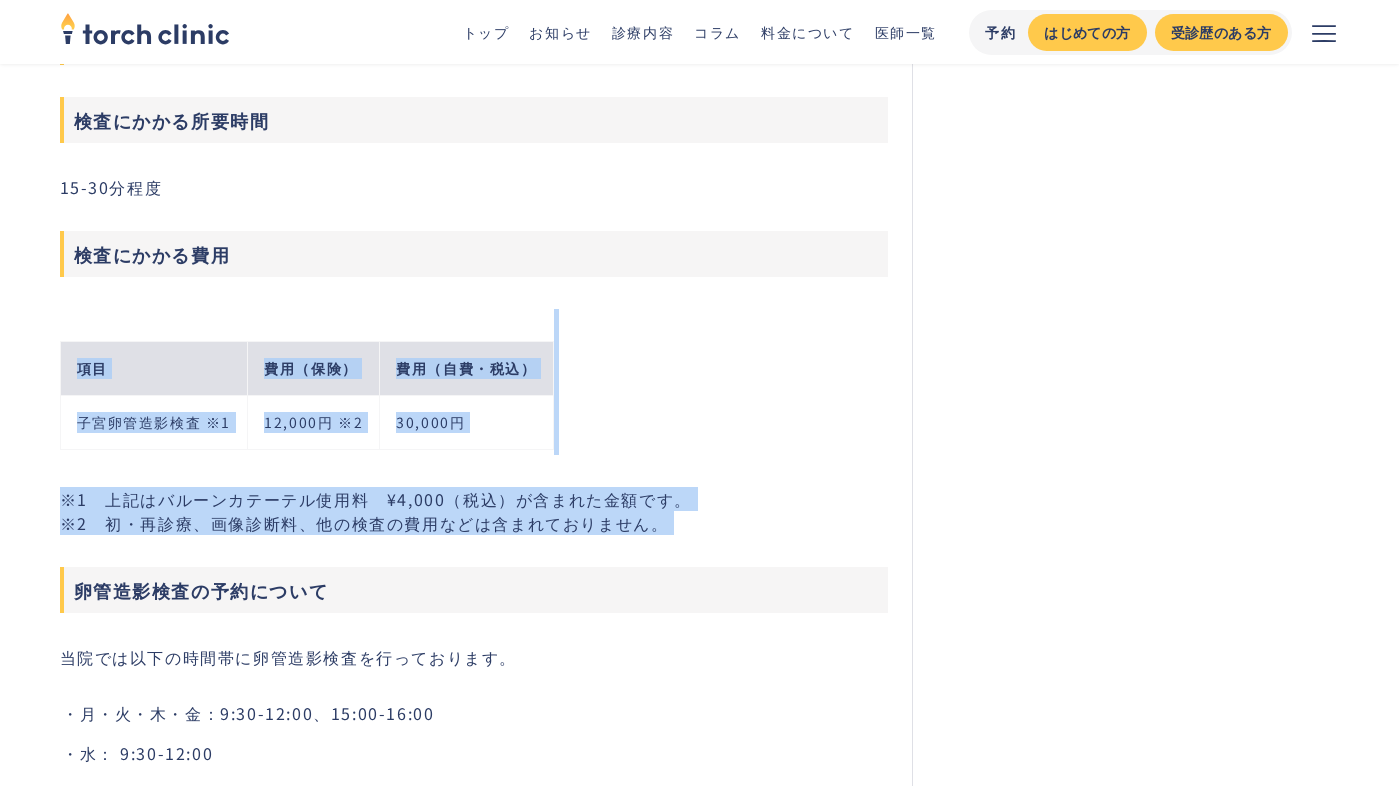 drag, startPoint x: 75, startPoint y: 365, endPoint x: 691, endPoint y: 535, distance: 639.0274 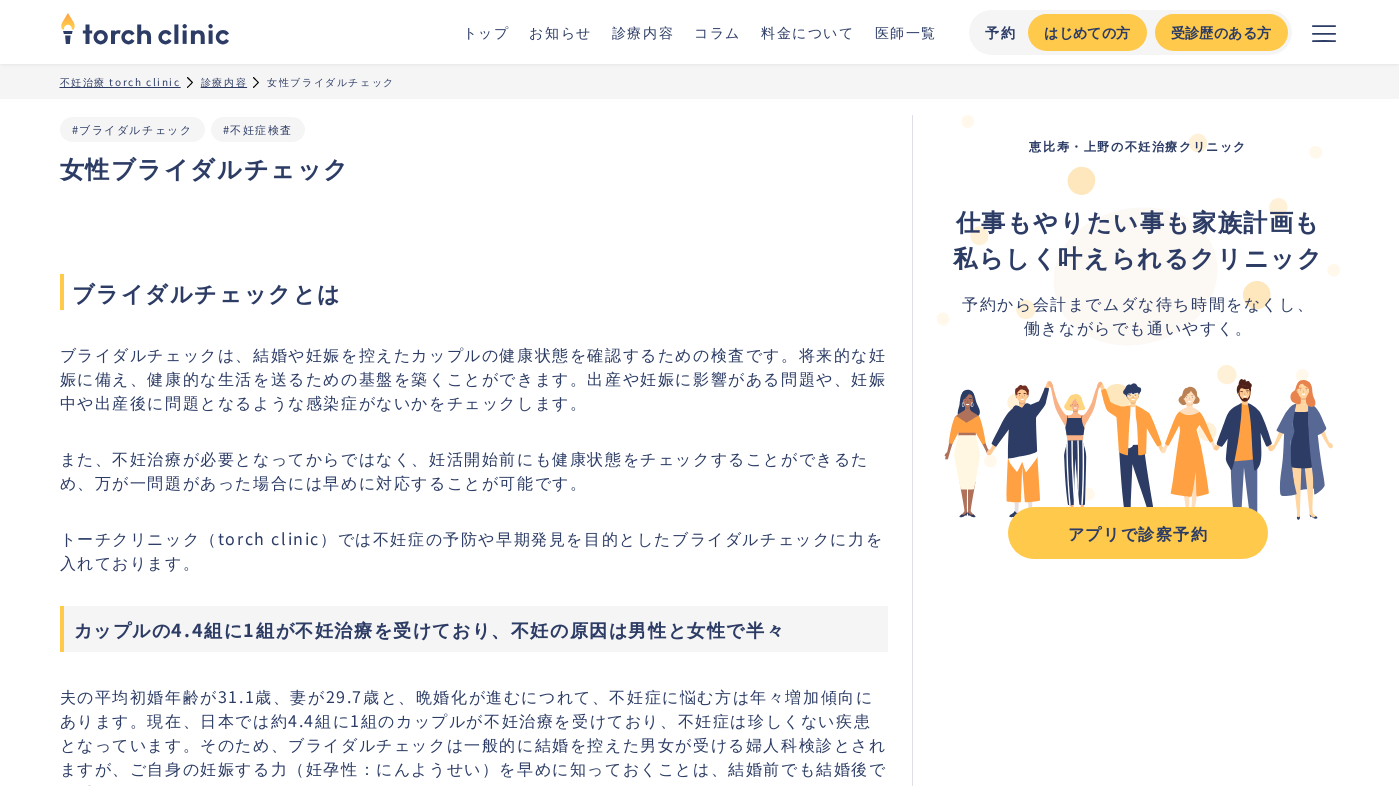 scroll, scrollTop: 0, scrollLeft: 0, axis: both 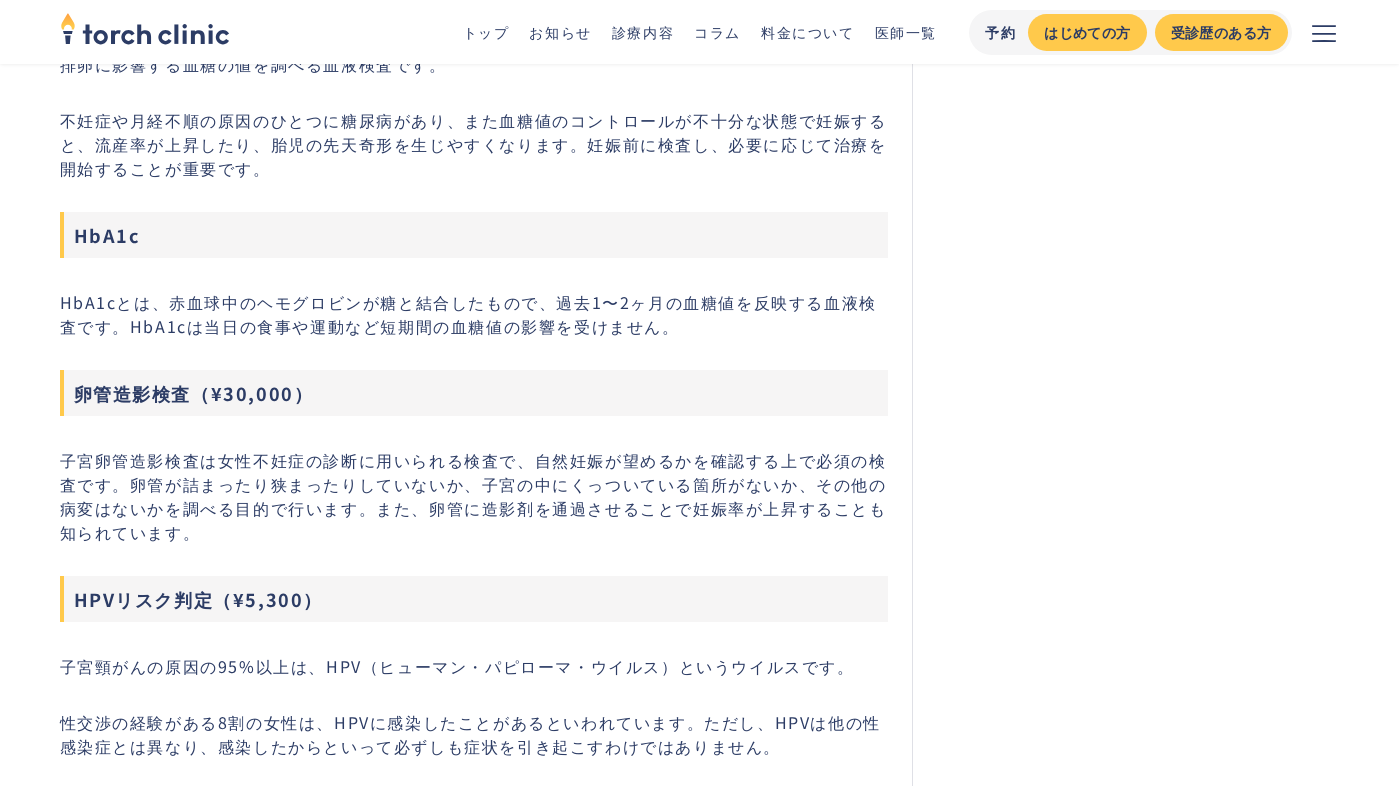 click on "子宮卵管造影検査は女性不妊症の診断に用いられる検査で、自然妊娠が望めるかを確認する上で必須の検査です。卵管が詰まったり狭まったりしていないか、子宮の中にくっついている箇所がないか、その他の病変はないかを調べる目的で行います。また、卵管に造影剤を通過させることで妊娠率が上昇することも知られています。" at bounding box center [474, 496] 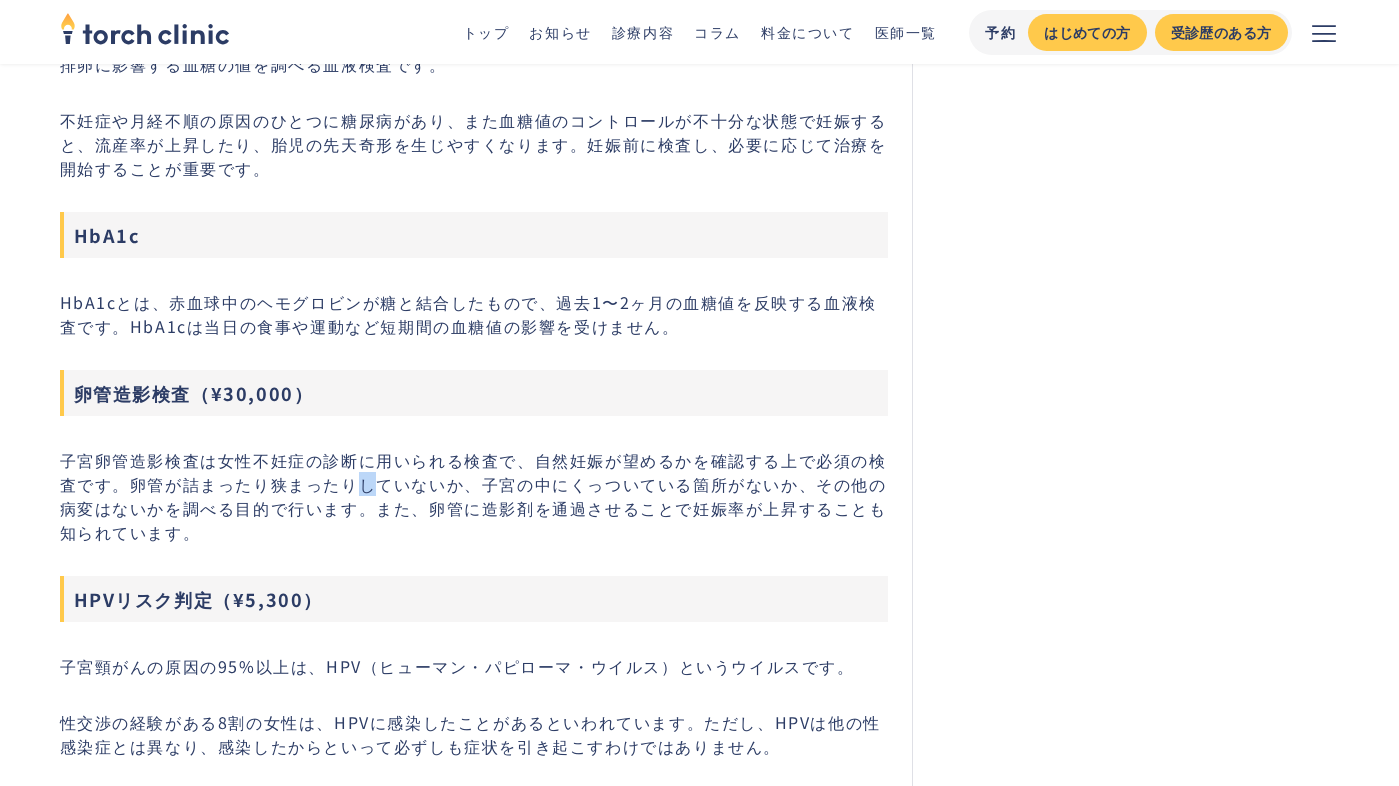 click on "子宮卵管造影検査は女性不妊症の診断に用いられる検査で、自然妊娠が望めるかを確認する上で必須の検査です。卵管が詰まったり狭まったりしていないか、子宮の中にくっついている箇所がないか、その他の病変はないかを調べる目的で行います。また、卵管に造影剤を通過させることで妊娠率が上昇することも知られています。" at bounding box center (474, 496) 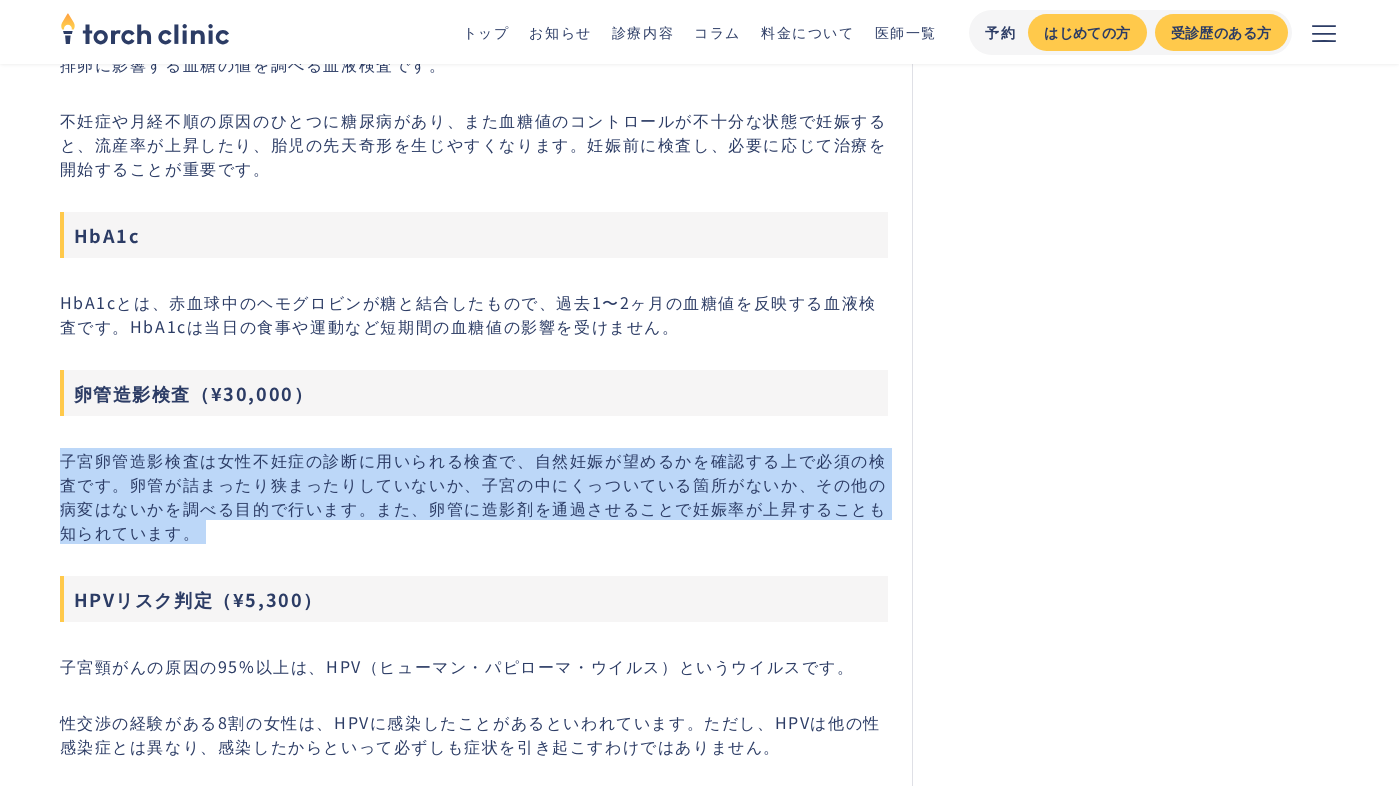 click on "子宮卵管造影検査は女性不妊症の診断に用いられる検査で、自然妊娠が望めるかを確認する上で必須の検査です。卵管が詰まったり狭まったりしていないか、子宮の中にくっついている箇所がないか、その他の病変はないかを調べる目的で行います。また、卵管に造影剤を通過させることで妊娠率が上昇することも知られています。" at bounding box center (474, 496) 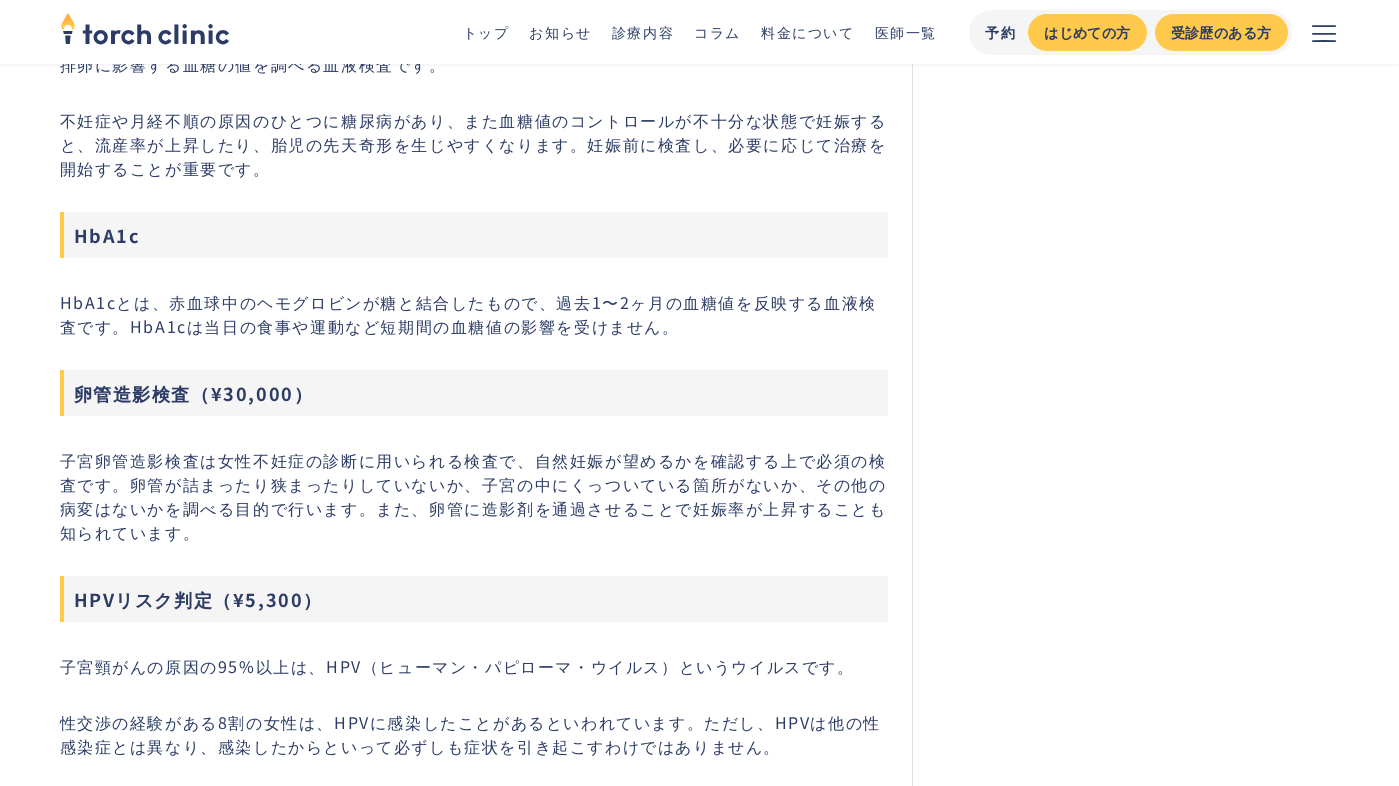 click on "子宮卵管造影検査は女性不妊症の診断に用いられる検査で、自然妊娠が望めるかを確認する上で必須の検査です。卵管が詰まったり狭まったりしていないか、子宮の中にくっついている箇所がないか、その他の病変はないかを調べる目的で行います。また、卵管に造影剤を通過させることで妊娠率が上昇することも知られています。" at bounding box center (474, 496) 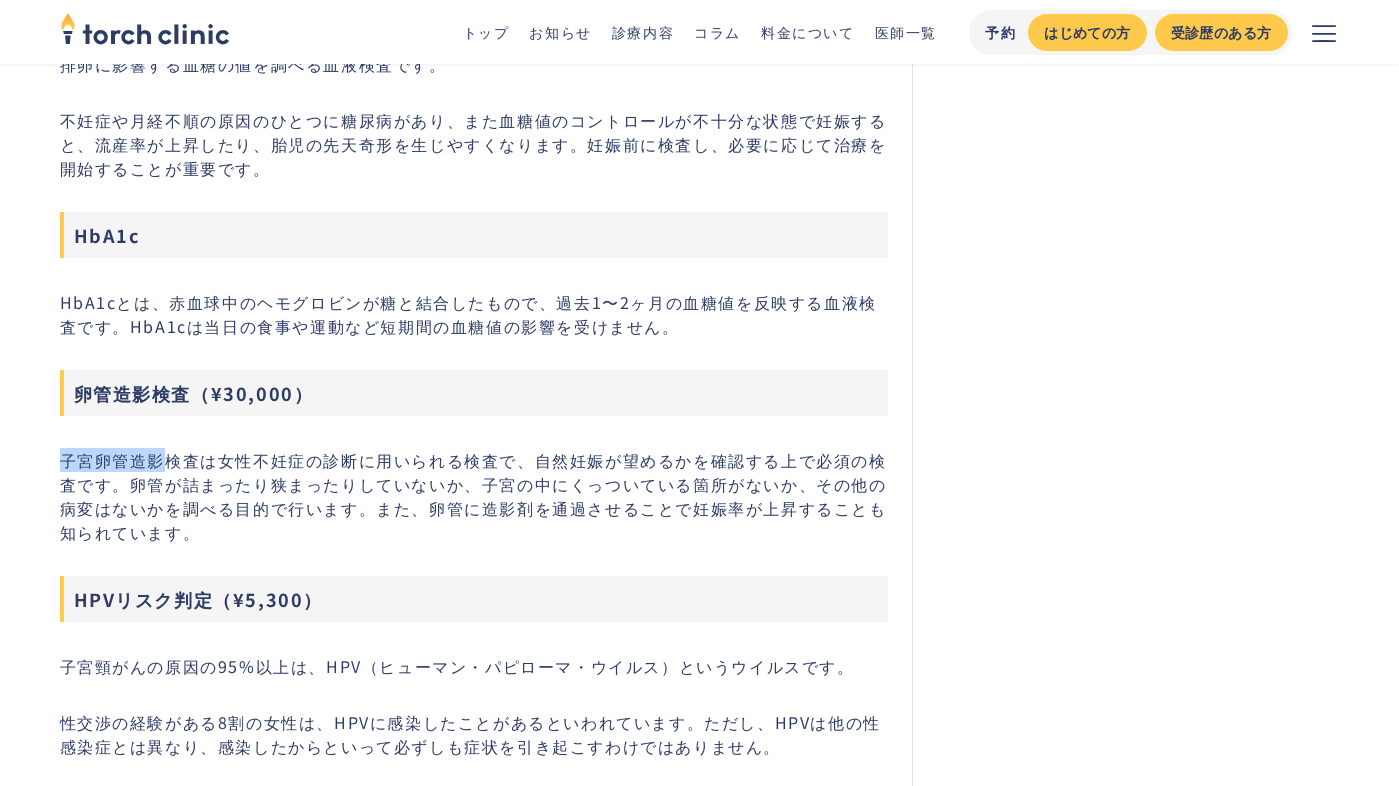 drag, startPoint x: 160, startPoint y: 462, endPoint x: 60, endPoint y: 462, distance: 100 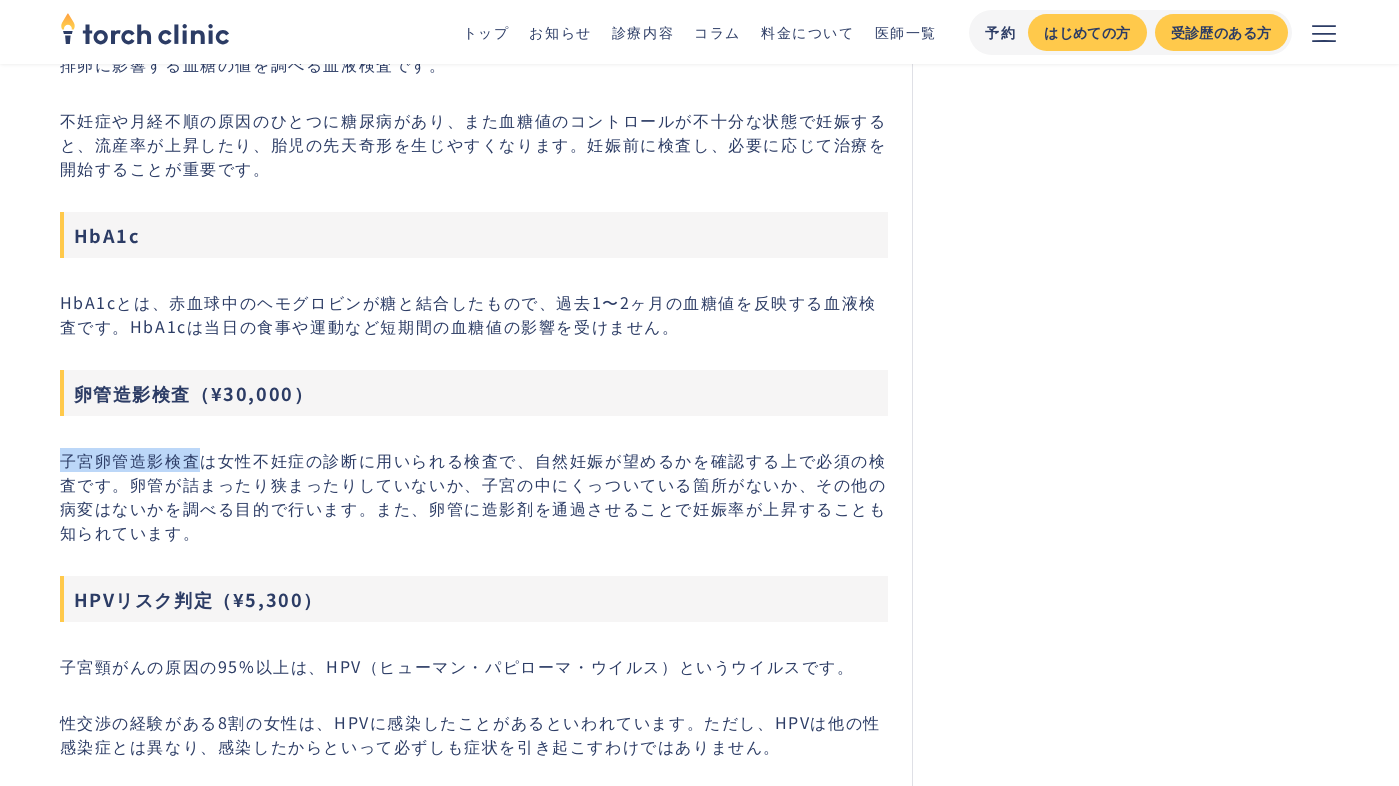 drag, startPoint x: 198, startPoint y: 461, endPoint x: 50, endPoint y: 460, distance: 148.00337 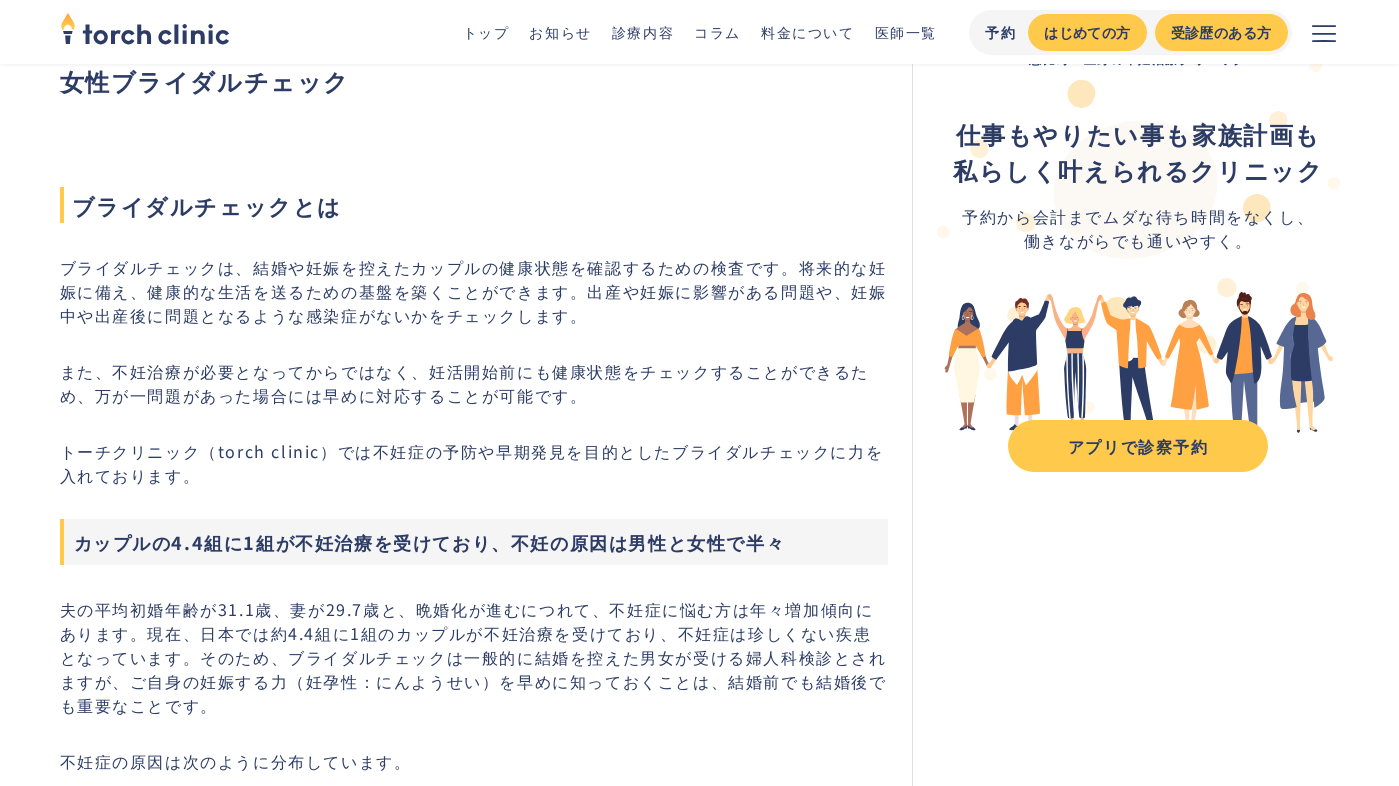 scroll, scrollTop: 0, scrollLeft: 0, axis: both 